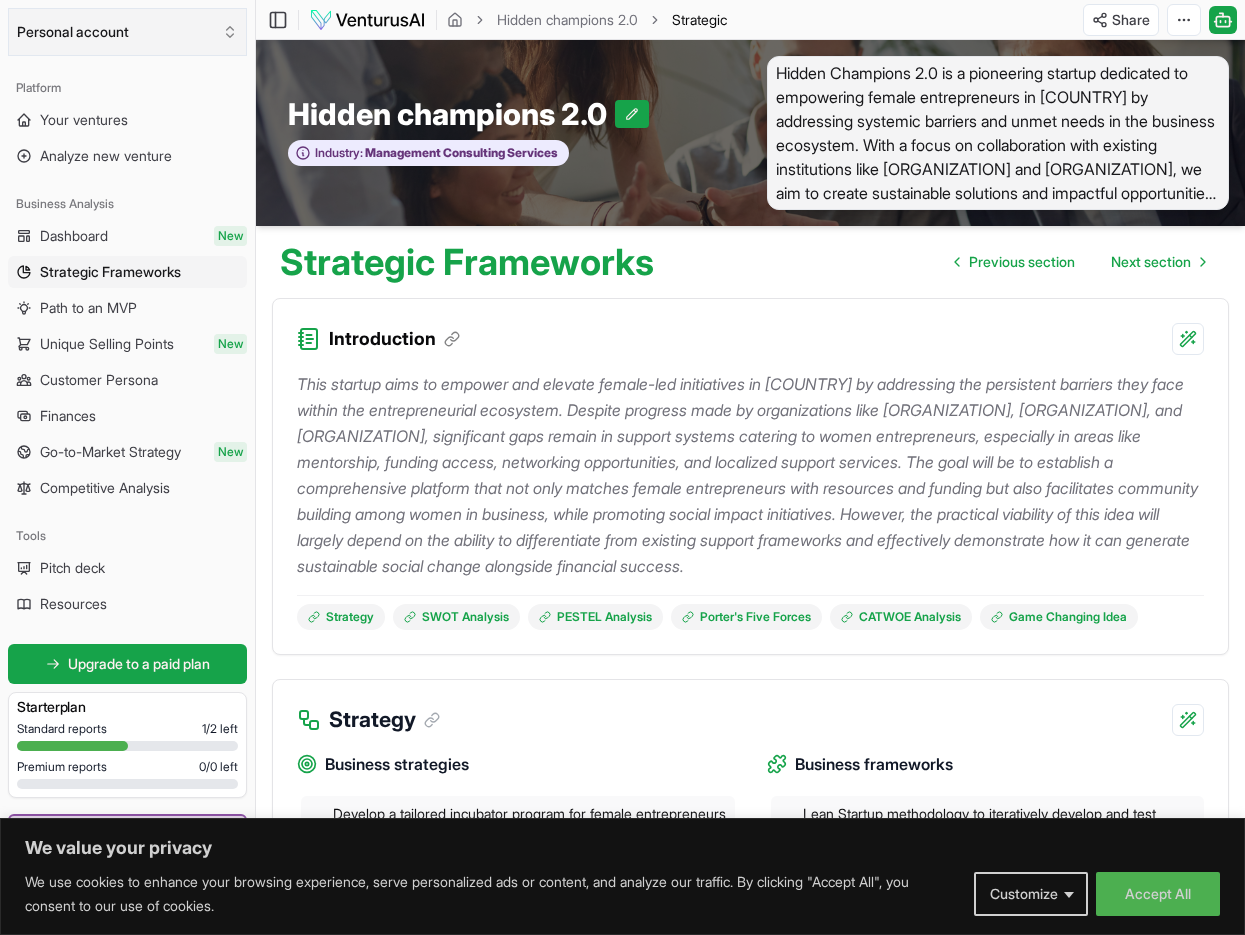 scroll, scrollTop: 4442, scrollLeft: 0, axis: vertical 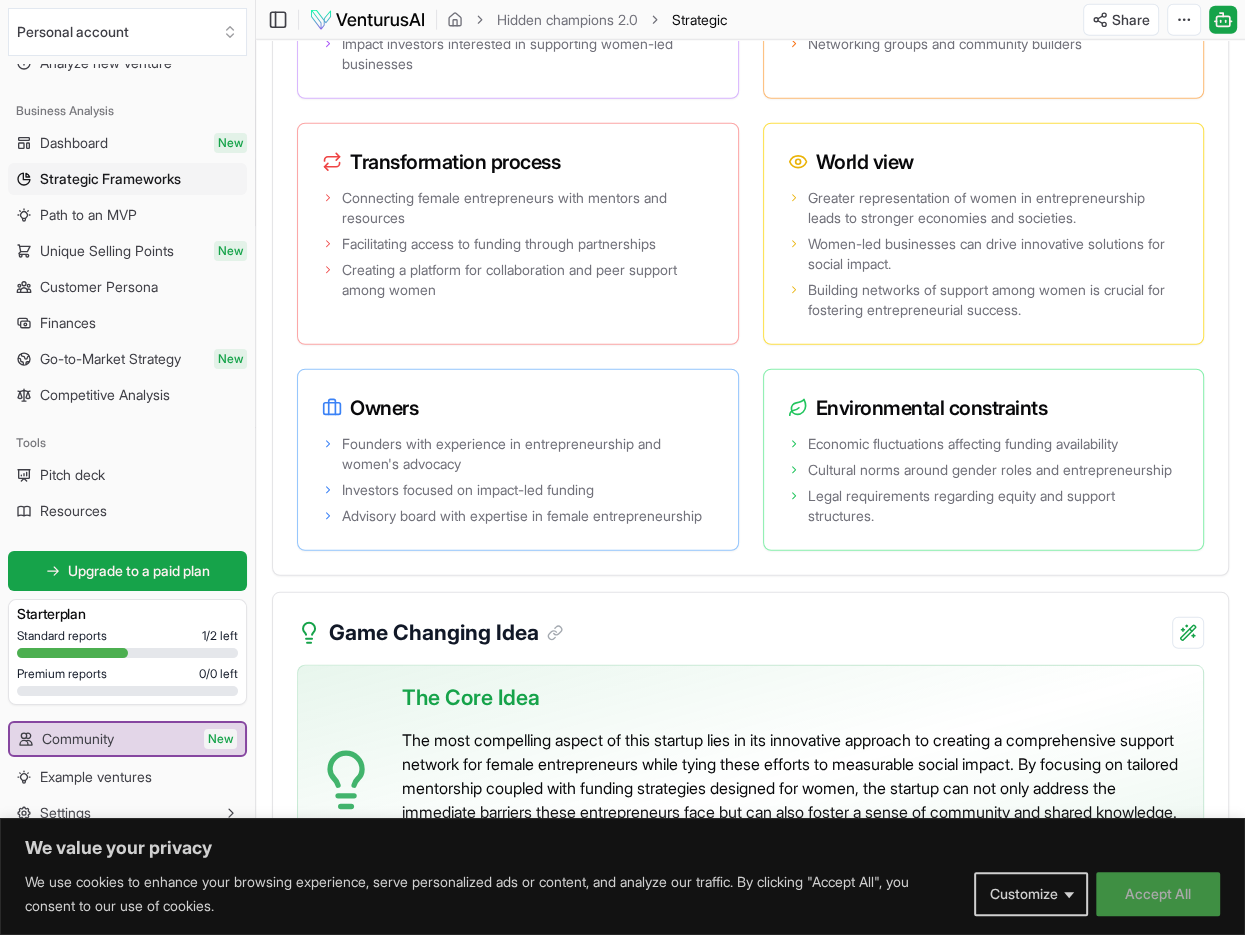 click on "Accept All" at bounding box center (1158, 894) 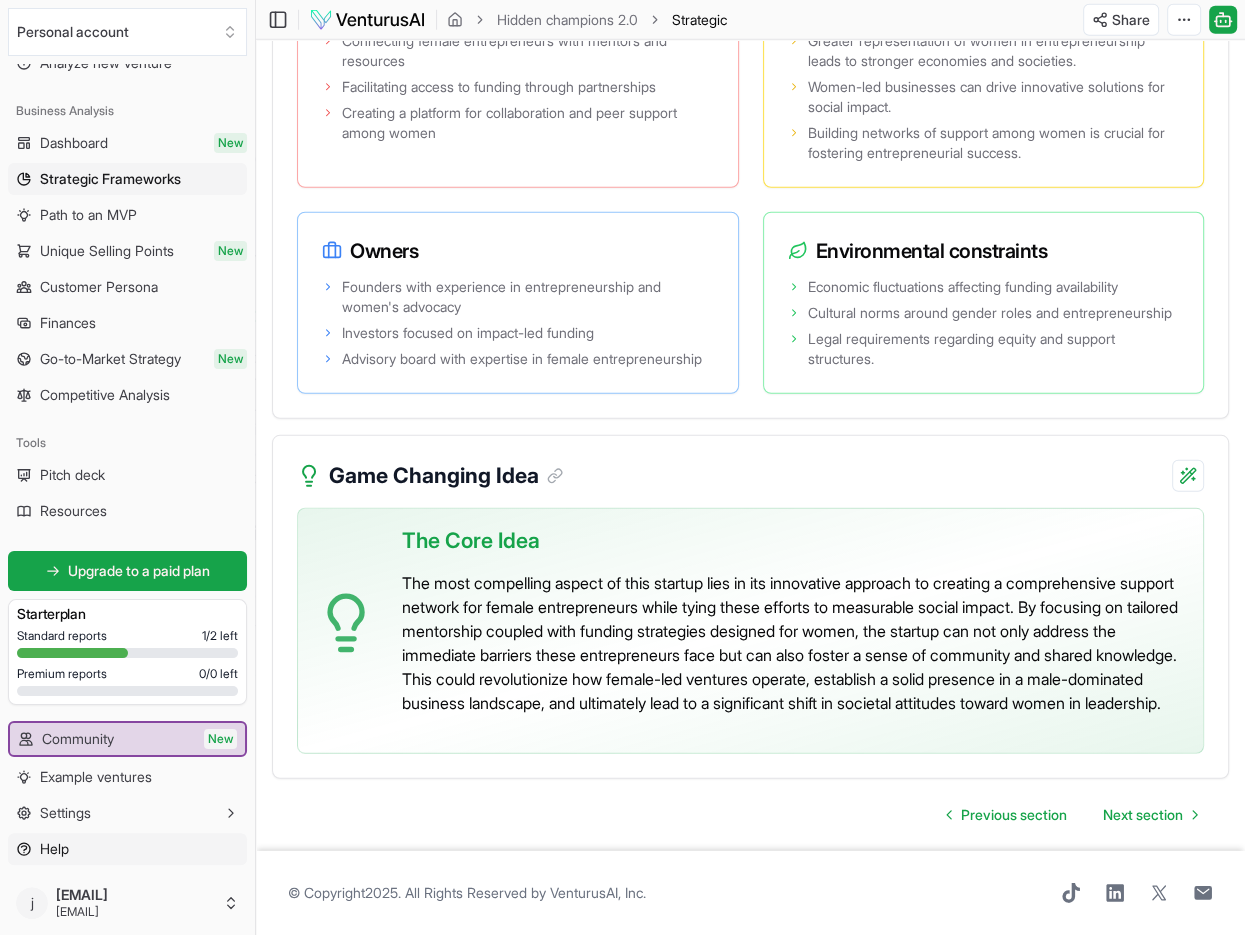 scroll, scrollTop: 4713, scrollLeft: 0, axis: vertical 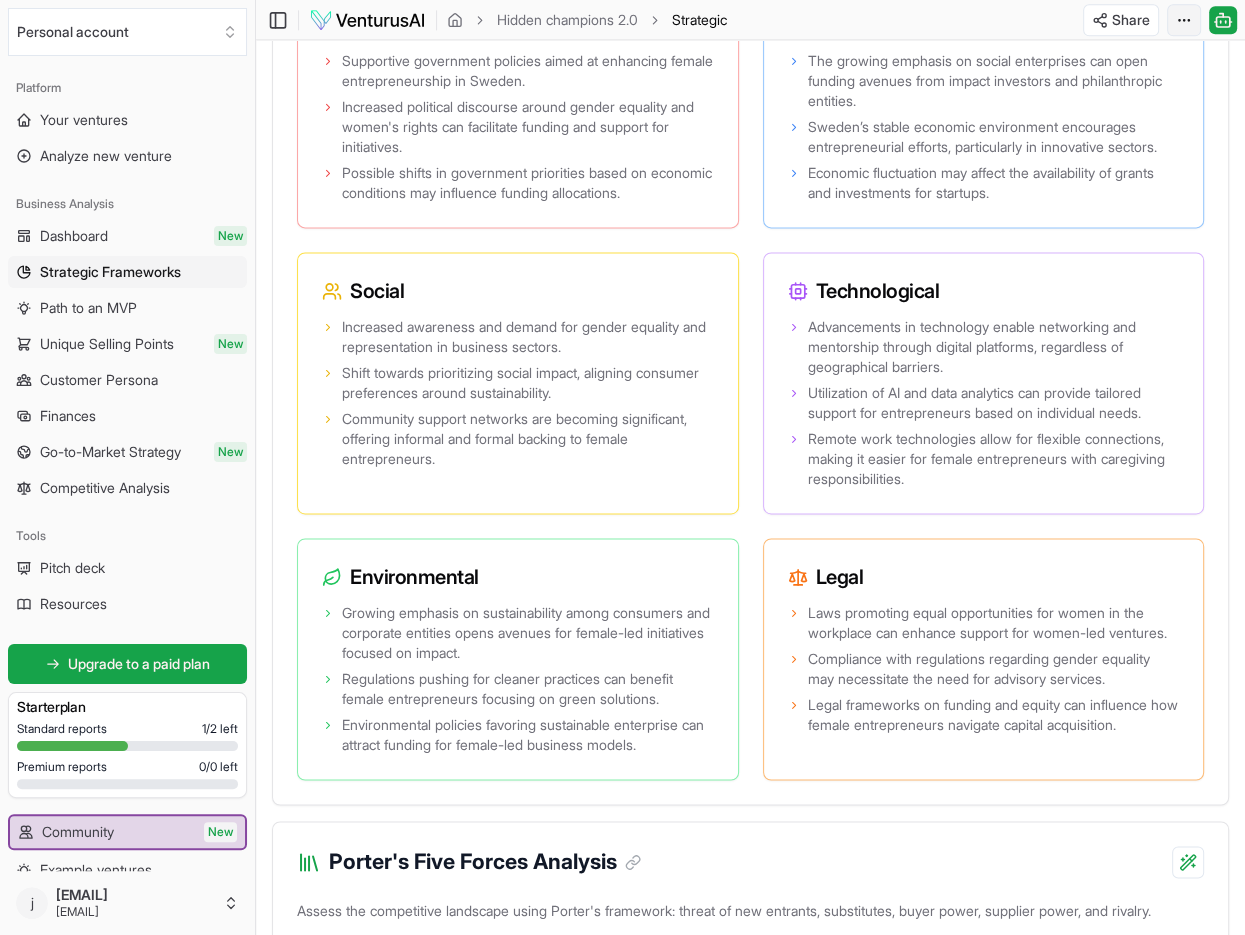 click on "We value your privacy We use cookies to enhance your browsing experience, serve personalized ads or content, and analyze our traffic. By clicking "Accept All", you consent to our use of cookies. Customize    Accept All Customize Consent Preferences   We use cookies to help you navigate efficiently and perform certain functions. You will find detailed information about all cookies under each consent category below. The cookies that are categorized as "Necessary" are stored on your browser as they are essential for enabling the basic functionalities of the site. ...  Show more Necessary Always Active Necessary cookies are required to enable the basic features of this site, such as providing secure log-in or adjusting your consent preferences. These cookies do not store any personally identifiable data. Cookie cookieyes-consent Duration 1 year Description Cookie __cf_bm Duration 1 hour Description This cookie, set by Cloudflare, is used to support Cloudflare Bot Management.  Cookie _cfuvid Duration session lidc" at bounding box center (622, -1746) 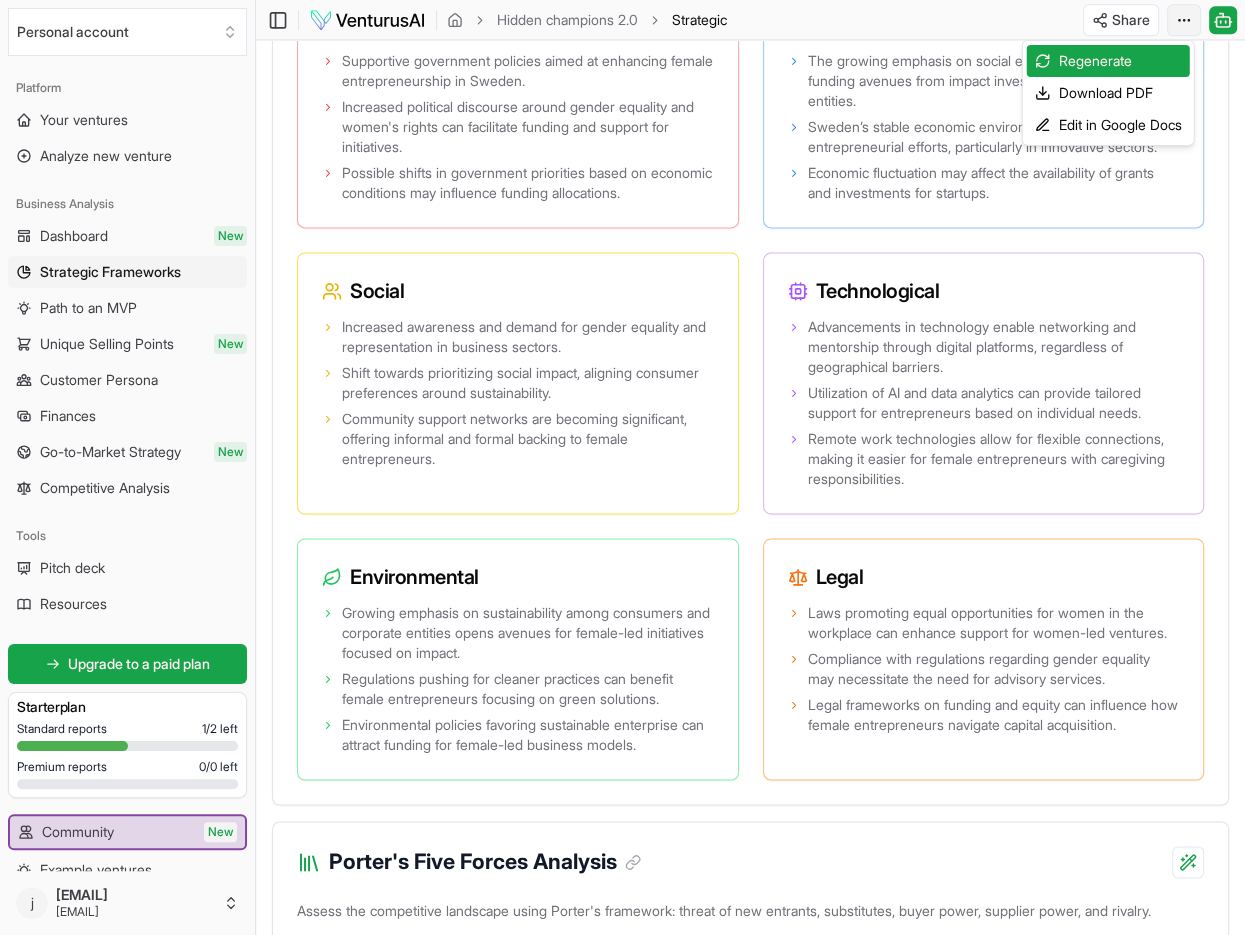 click on "We value your privacy We use cookies to enhance your browsing experience, serve personalized ads or content, and analyze our traffic. By clicking "Accept All", you consent to our use of cookies. Customize    Accept All Customize Consent Preferences   We use cookies to help you navigate efficiently and perform certain functions. You will find detailed information about all cookies under each consent category below. The cookies that are categorized as "Necessary" are stored on your browser as they are essential for enabling the basic functionalities of the site. ...  Show more Necessary Always Active Necessary cookies are required to enable the basic features of this site, such as providing secure log-in or adjusting your consent preferences. These cookies do not store any personally identifiable data. Cookie cookieyes-consent Duration 1 year Description Cookie __cf_bm Duration 1 hour Description This cookie, set by Cloudflare, is used to support Cloudflare Bot Management.  Cookie _cfuvid Duration session lidc" at bounding box center [622, -1746] 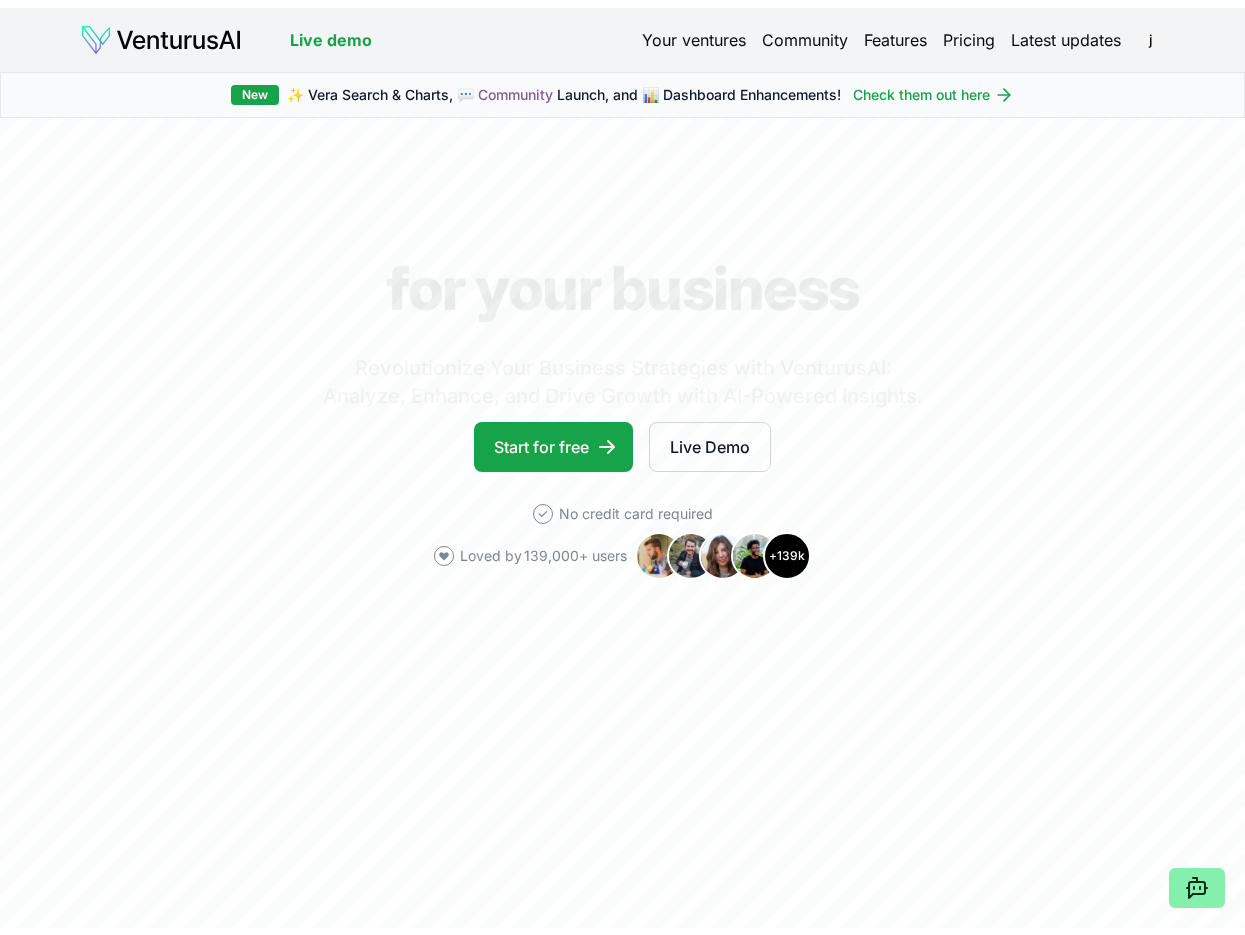 scroll, scrollTop: 0, scrollLeft: 0, axis: both 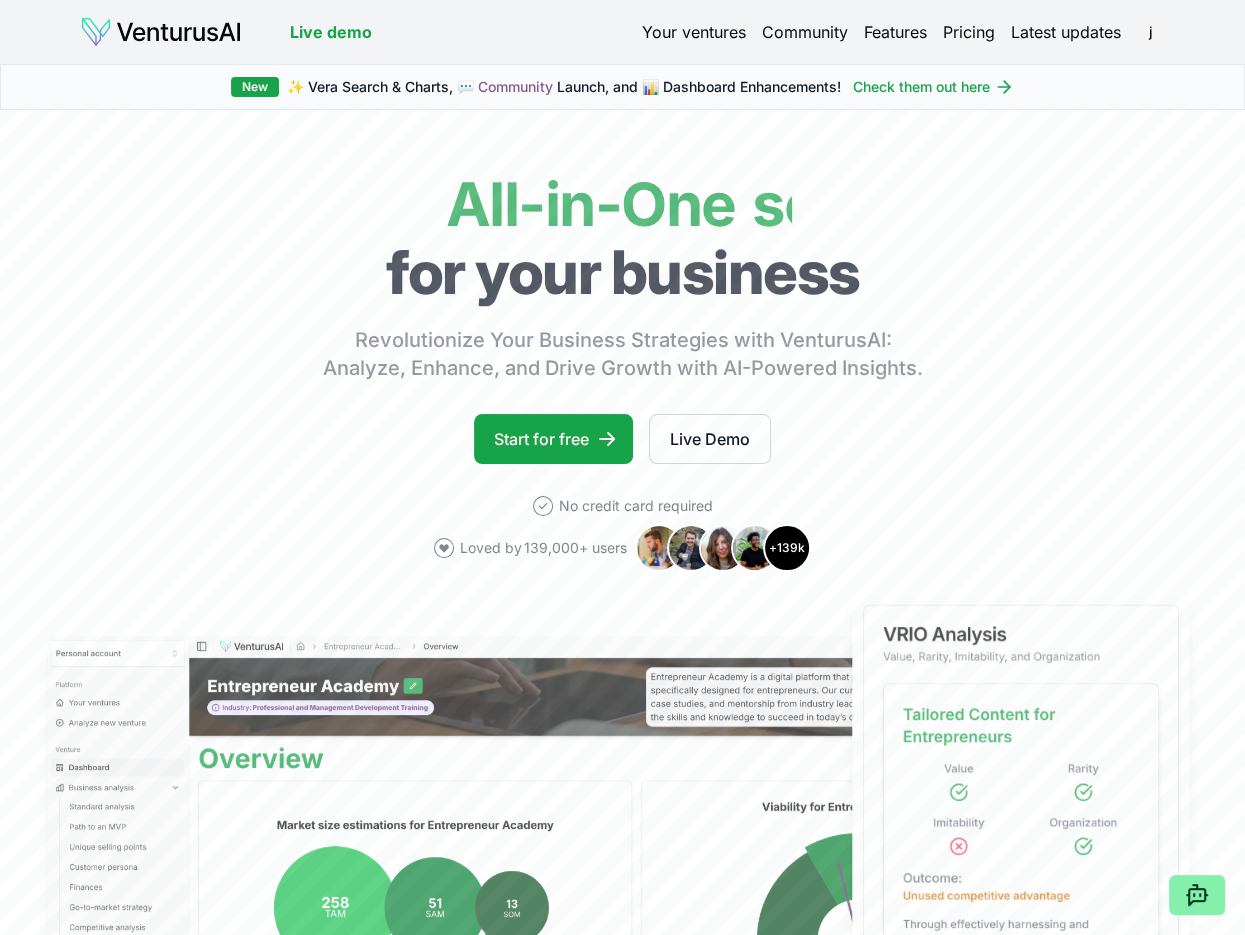 click on "Your ventures" at bounding box center [694, 32] 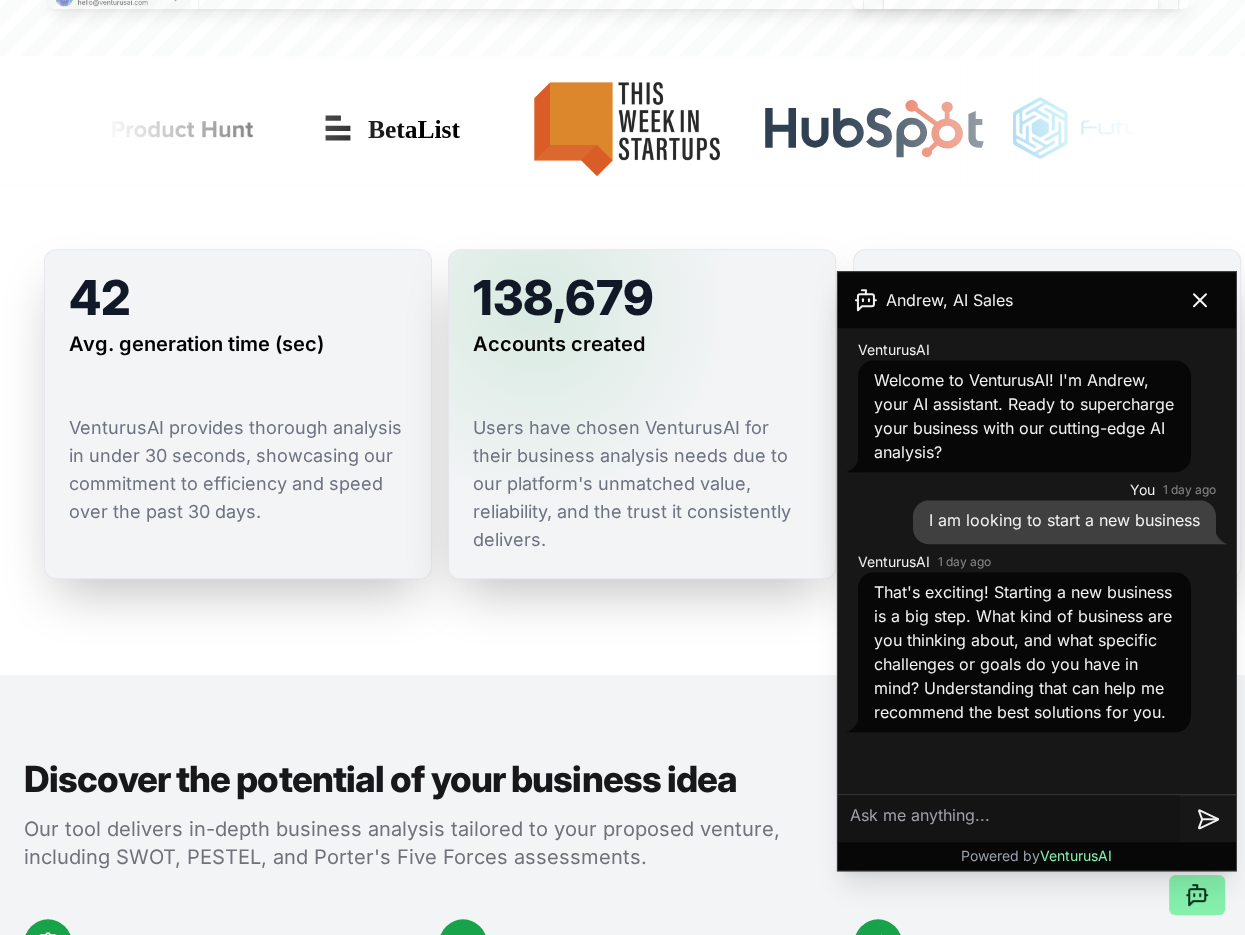 scroll, scrollTop: 1400, scrollLeft: 0, axis: vertical 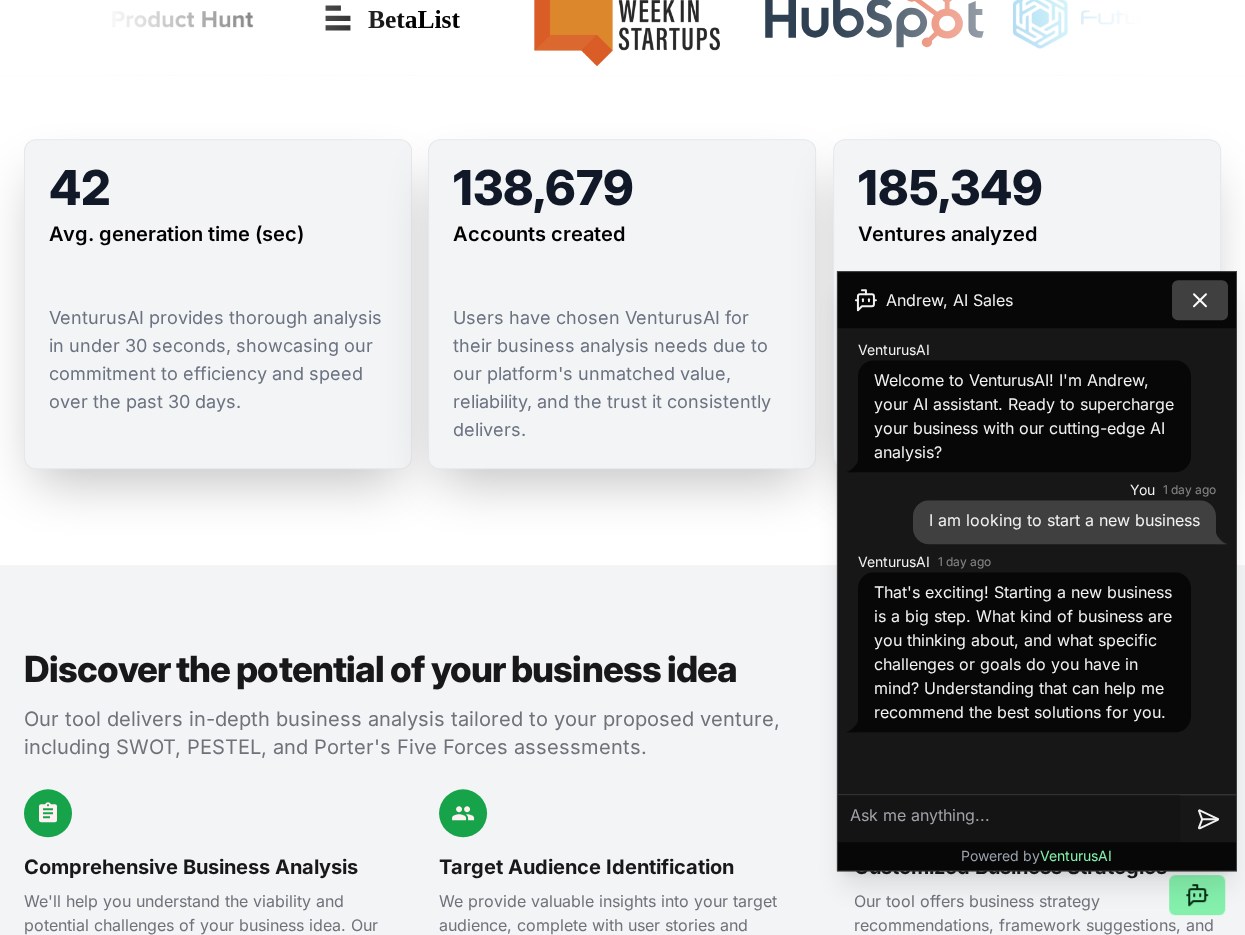 click at bounding box center (1200, 300) 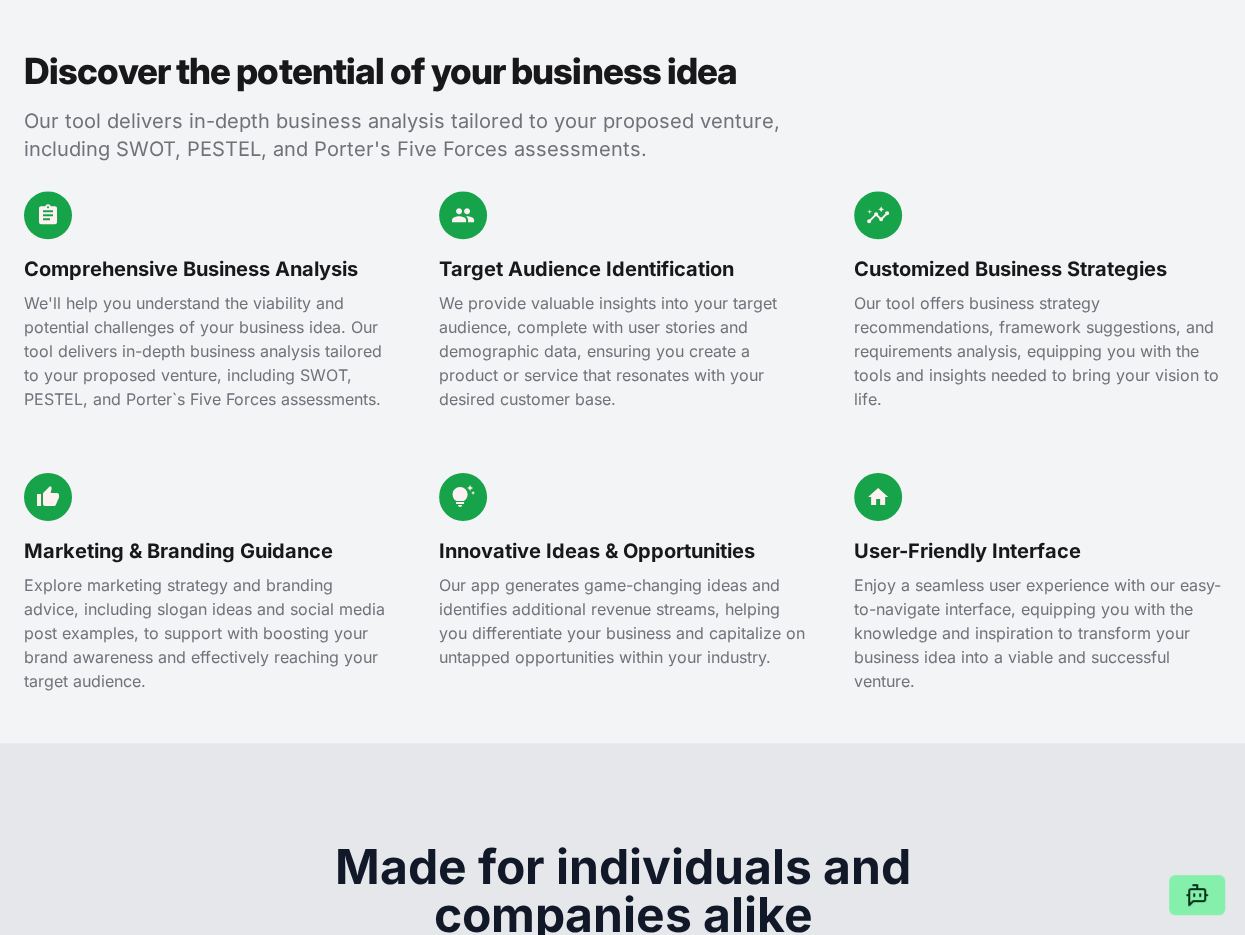 scroll, scrollTop: 2000, scrollLeft: 0, axis: vertical 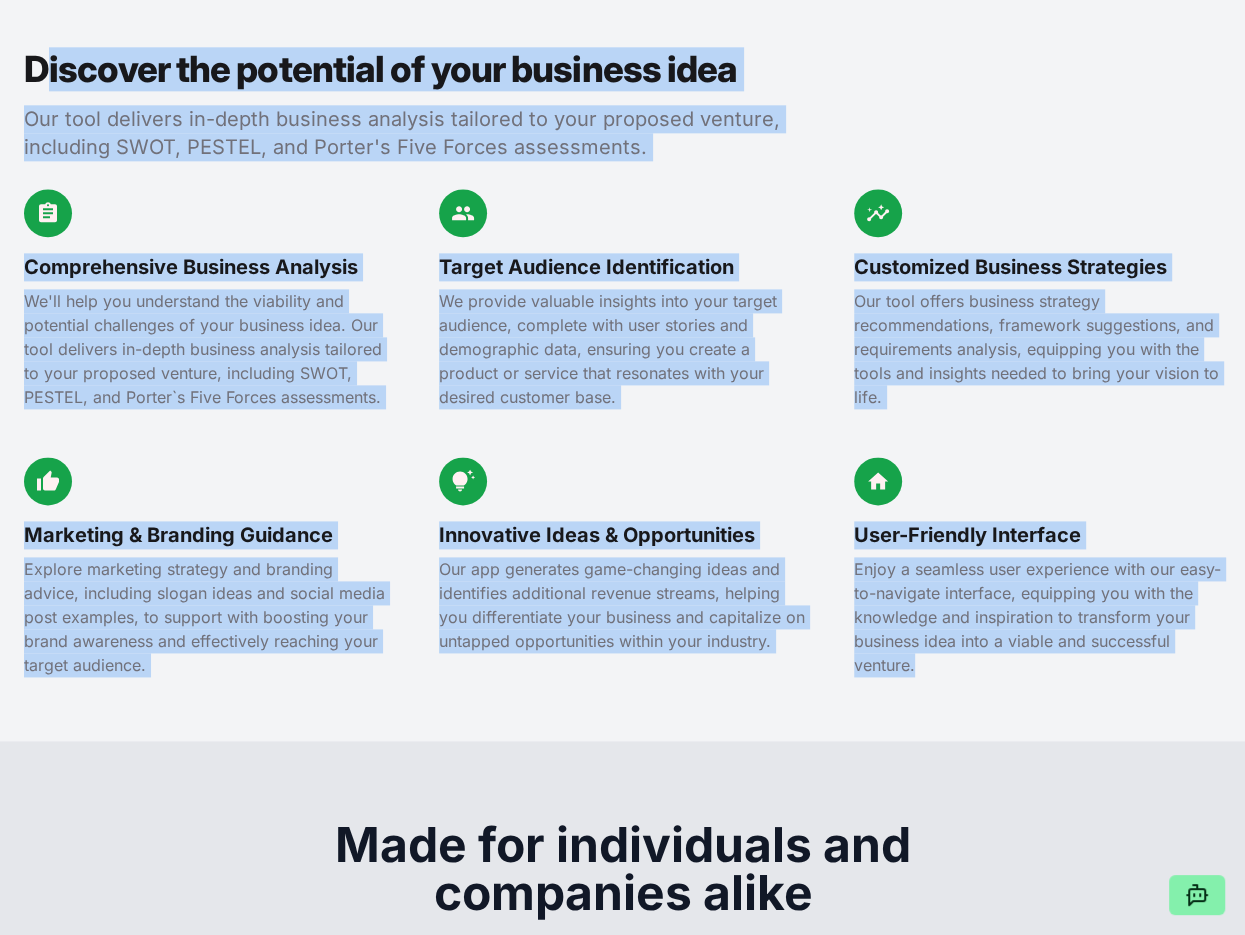 drag, startPoint x: 39, startPoint y: 54, endPoint x: 1200, endPoint y: 647, distance: 1303.6755 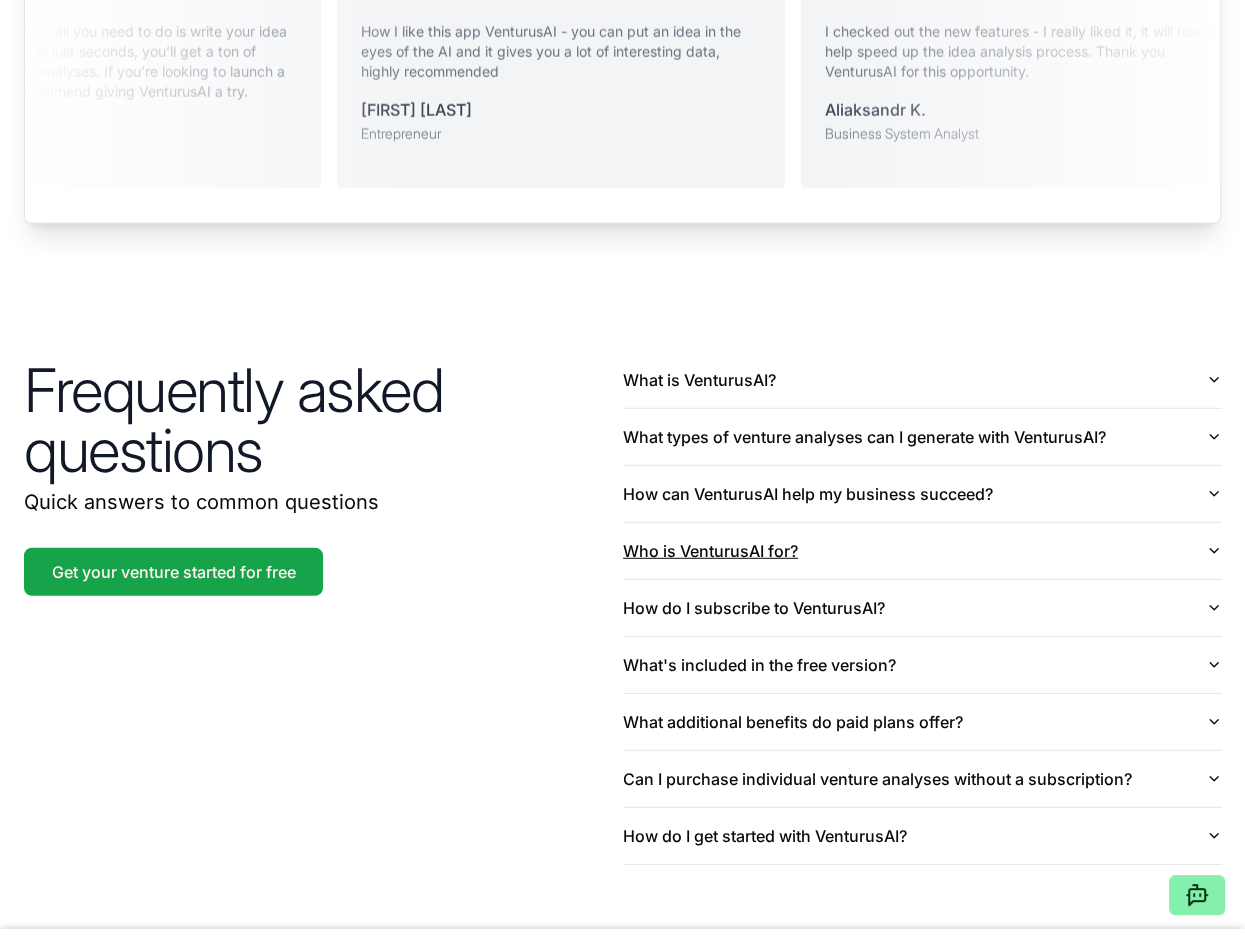 scroll, scrollTop: 4427, scrollLeft: 0, axis: vertical 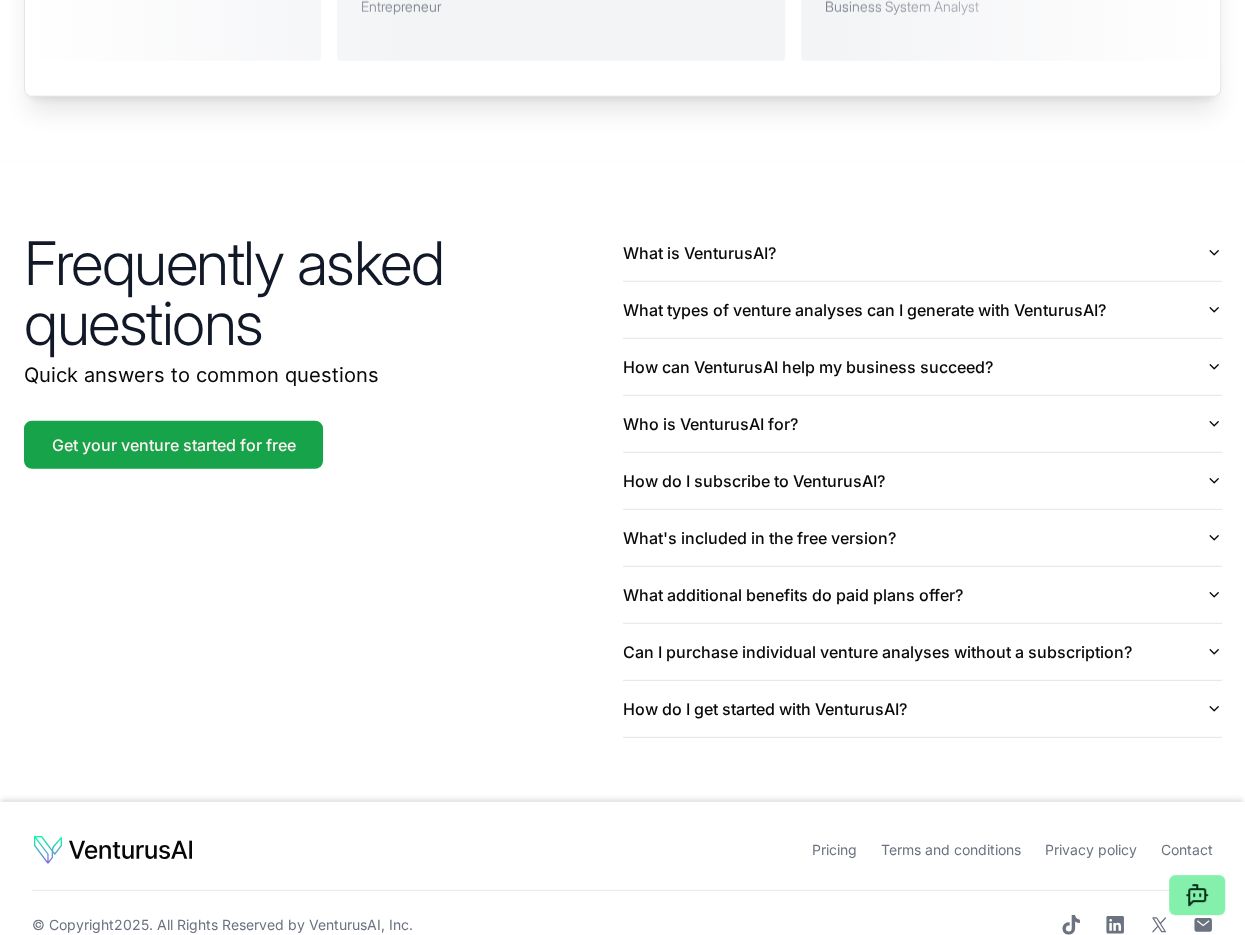 click on "Contact" at bounding box center [1187, 849] 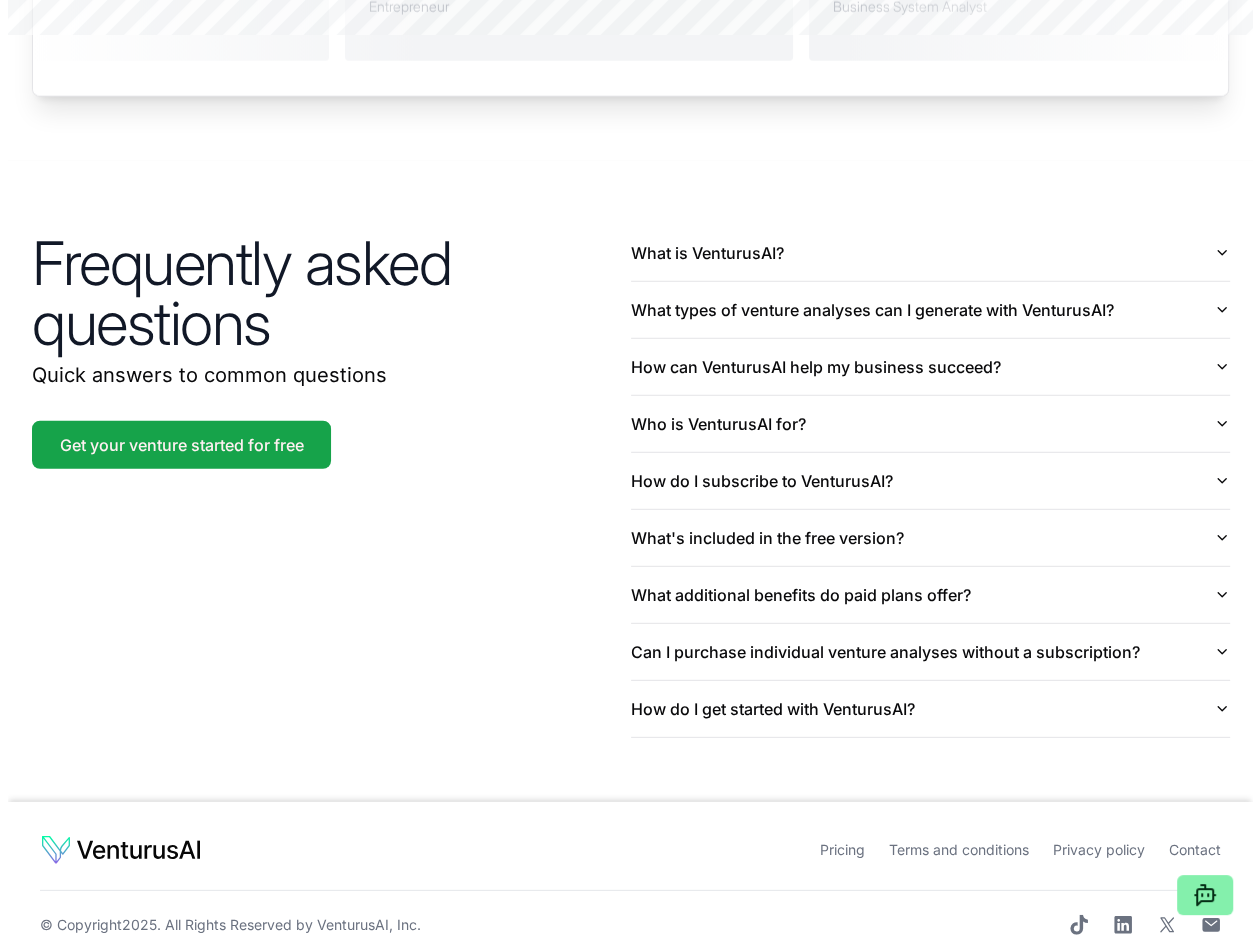 scroll, scrollTop: 0, scrollLeft: 0, axis: both 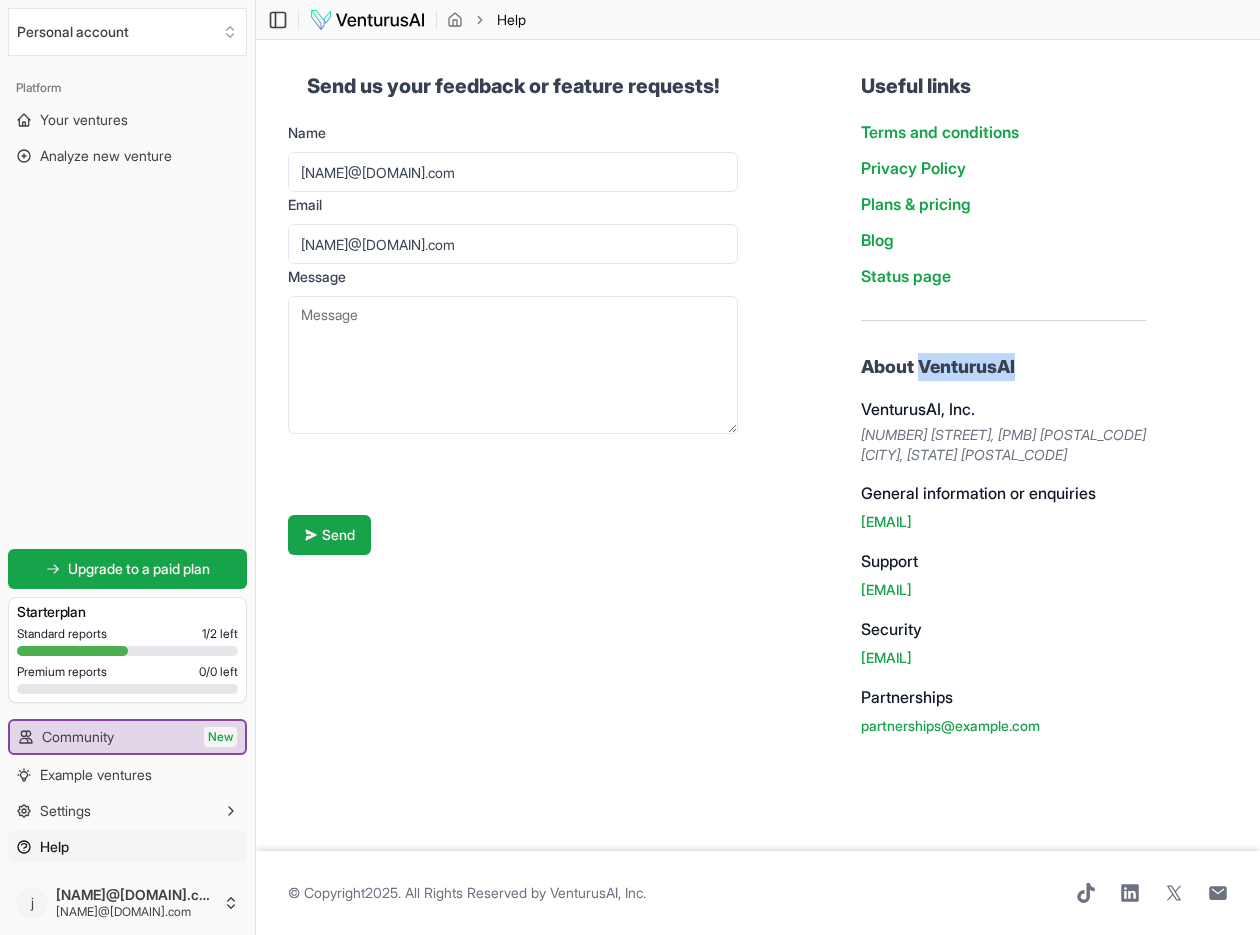 drag, startPoint x: 1045, startPoint y: 374, endPoint x: 940, endPoint y: 371, distance: 105.04285 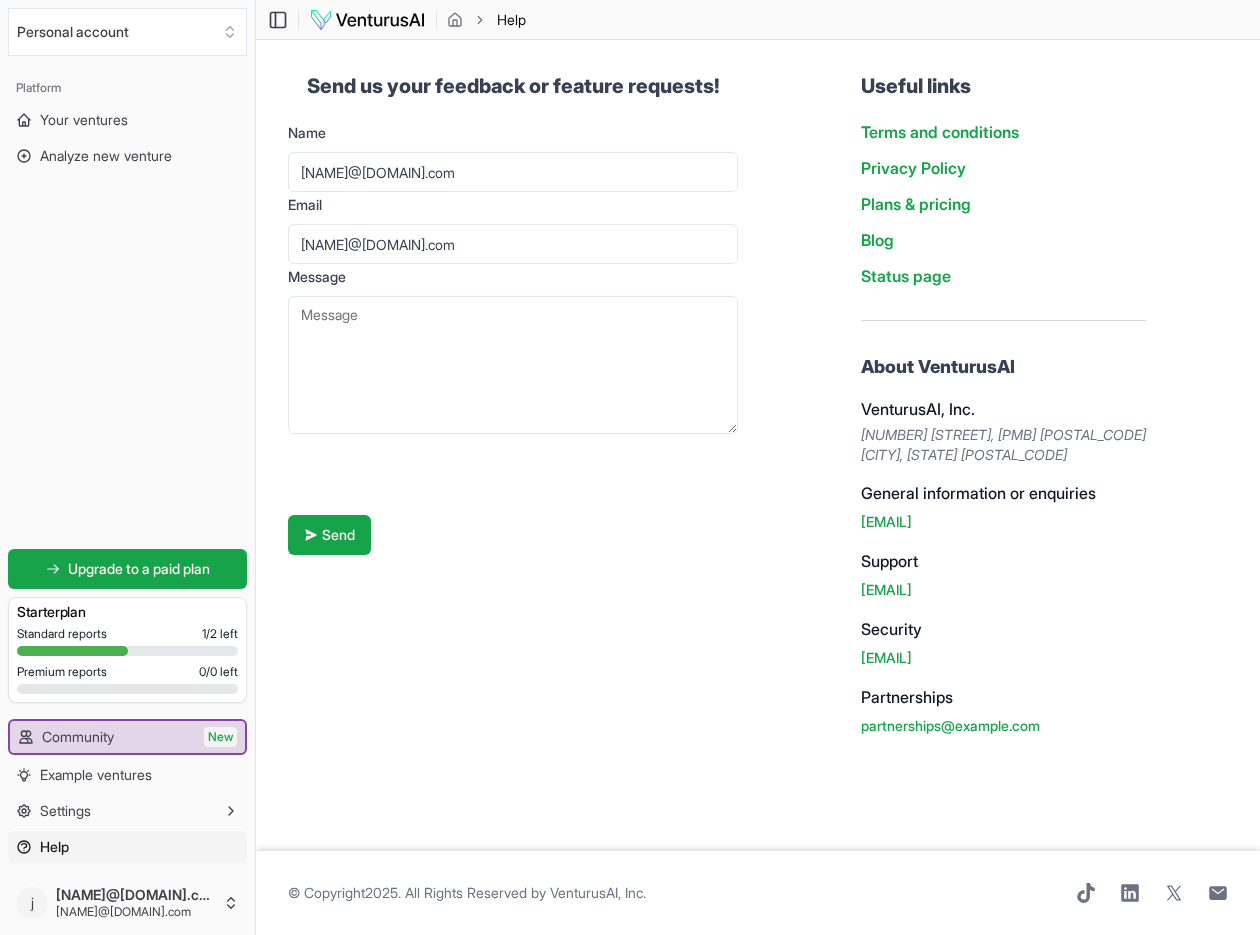 click on "Send us your feedback or feature requests! Name janelle.sandberg@esmt.berlin Email janelle.sandberg@esmt.berlin Message Send Useful links Terms and conditions Privacy Policy Plans & pricing Blog Status page About VenturusAI VenturusAI, Inc. 2810 North Church Street, PMB 81060 Wilmington, Delaware 19802 General information or enquiries hello@venturusai.com Support support@venturusai.com Security security@venturusai.com Partnerships partnerships@venturusai.com" at bounding box center (758, 404) 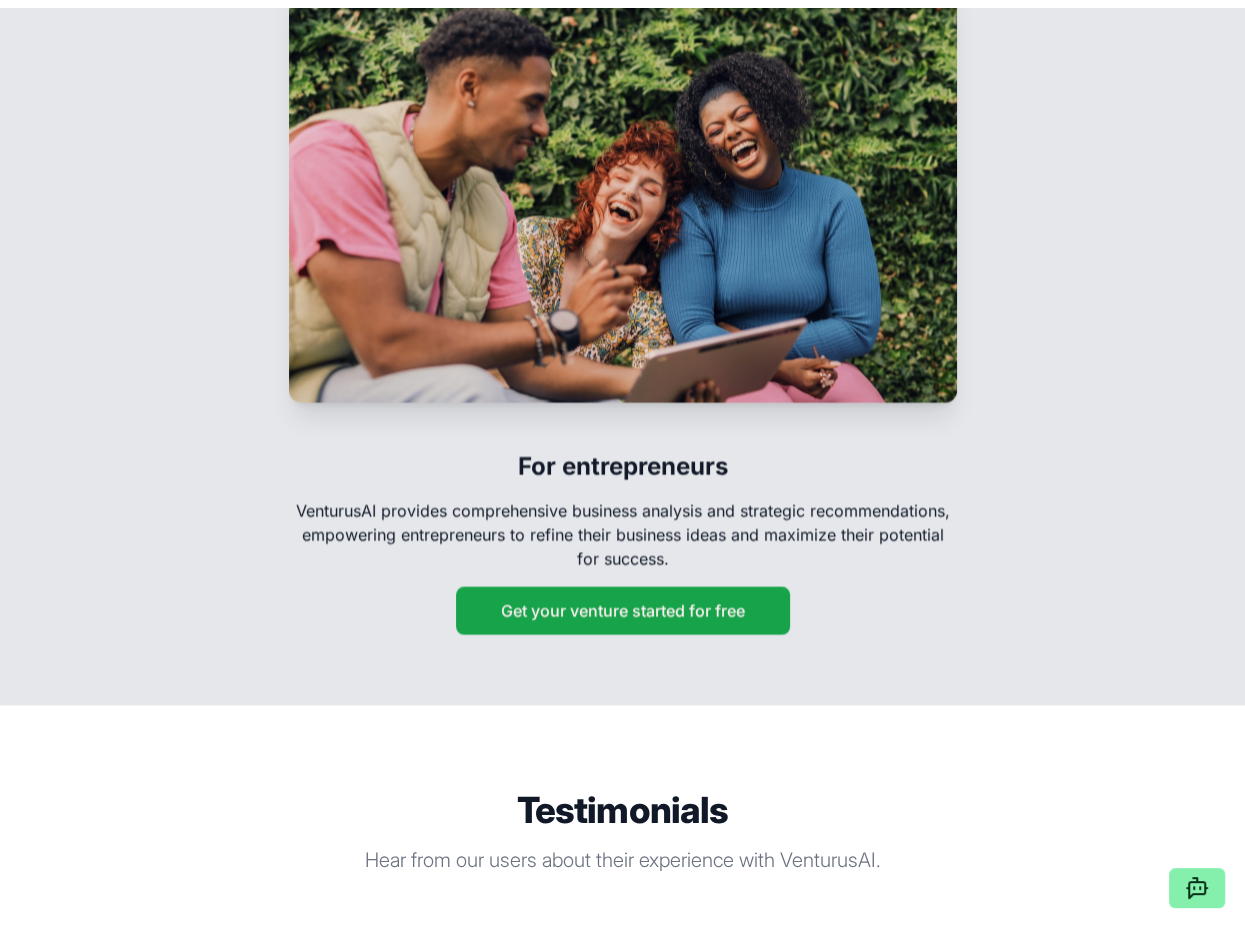 scroll, scrollTop: 3114, scrollLeft: 0, axis: vertical 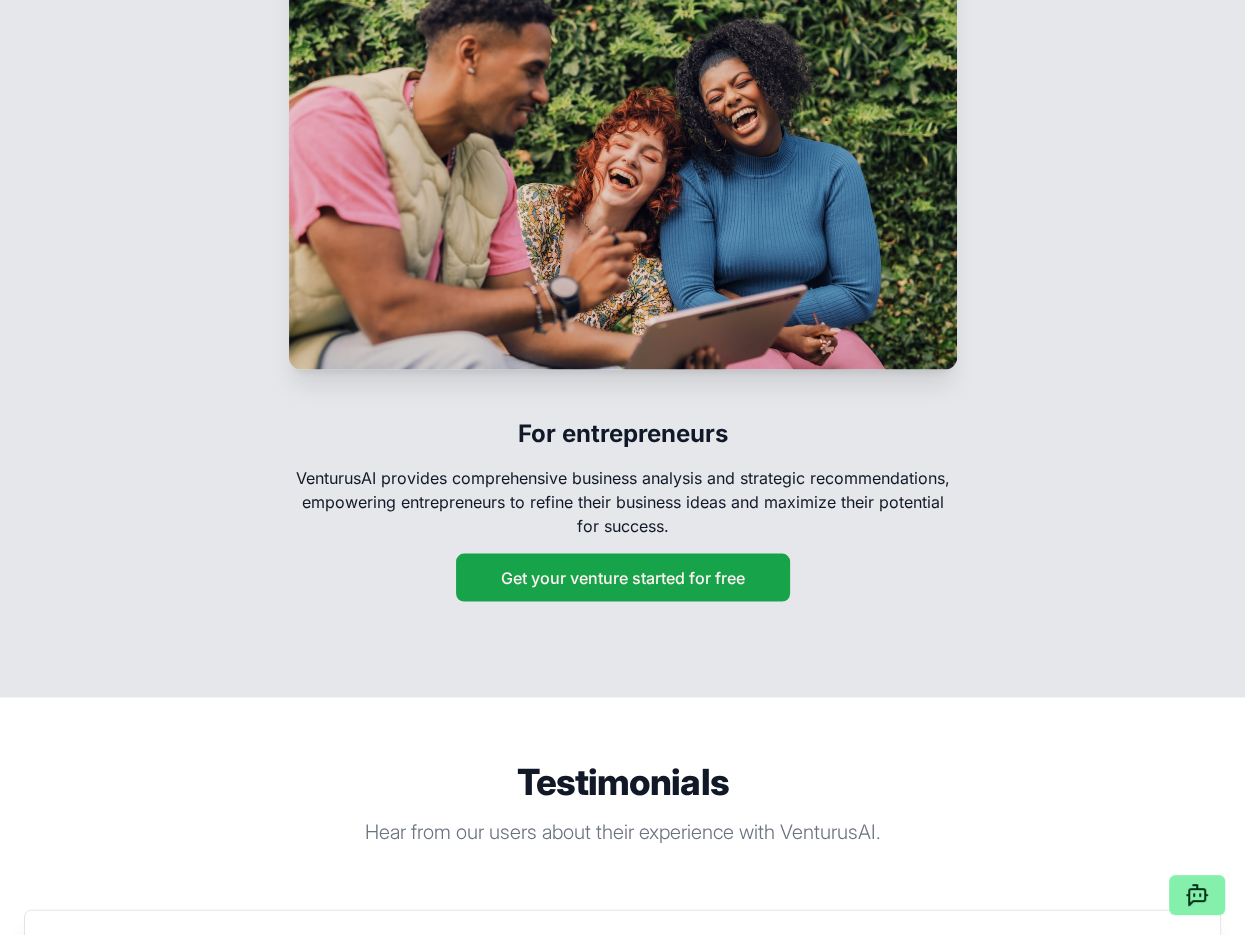 click on "VenturusAI provides comprehensive business analysis and strategic recommendations, empowering entrepreneurs to refine their business ideas and maximize their potential for success." at bounding box center [623, 502] 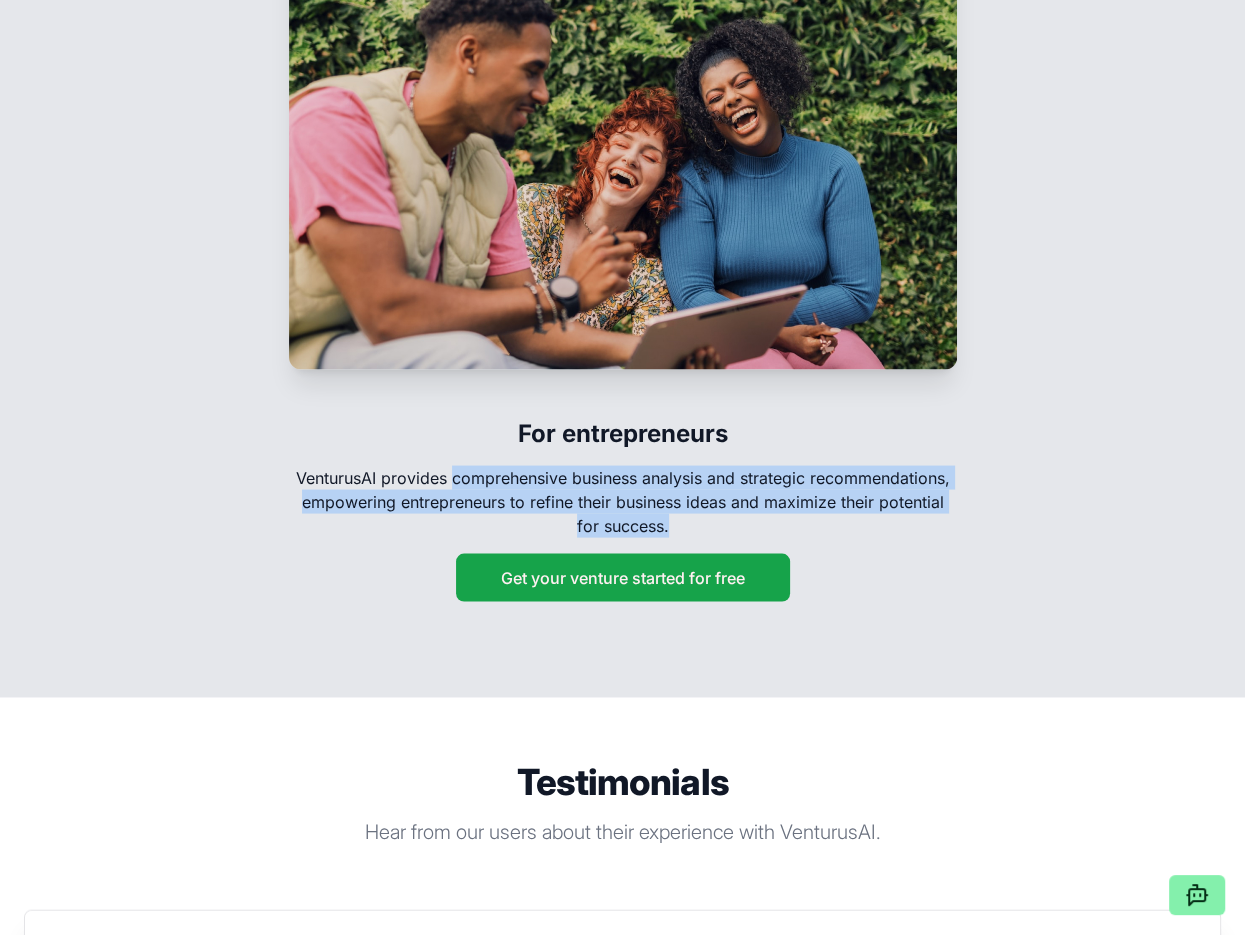 drag, startPoint x: 703, startPoint y: 488, endPoint x: 450, endPoint y: 443, distance: 256.97083 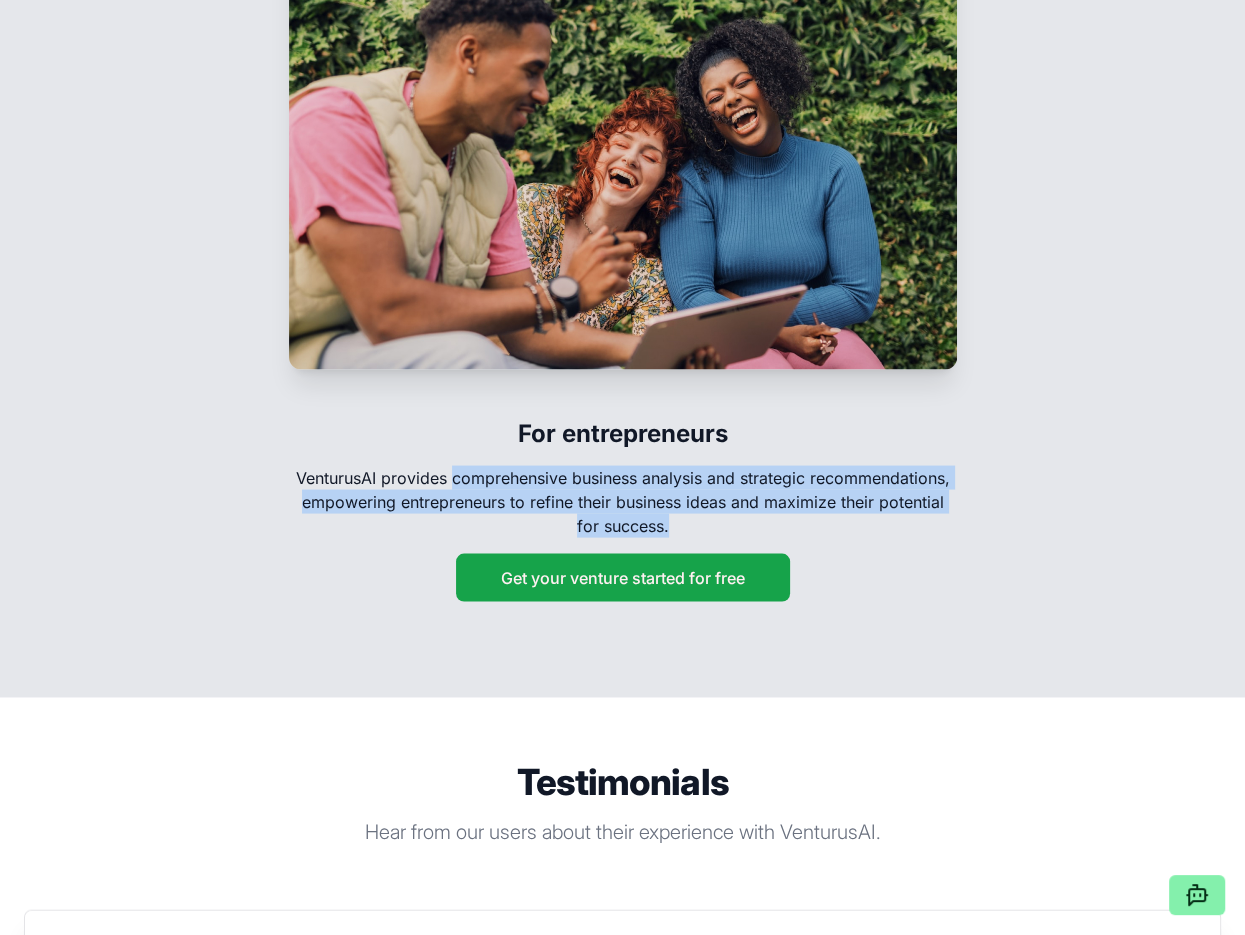 click on "VenturusAI provides comprehensive business analysis and strategic recommendations, empowering entrepreneurs to refine their business ideas and maximize their potential for success." at bounding box center [623, 502] 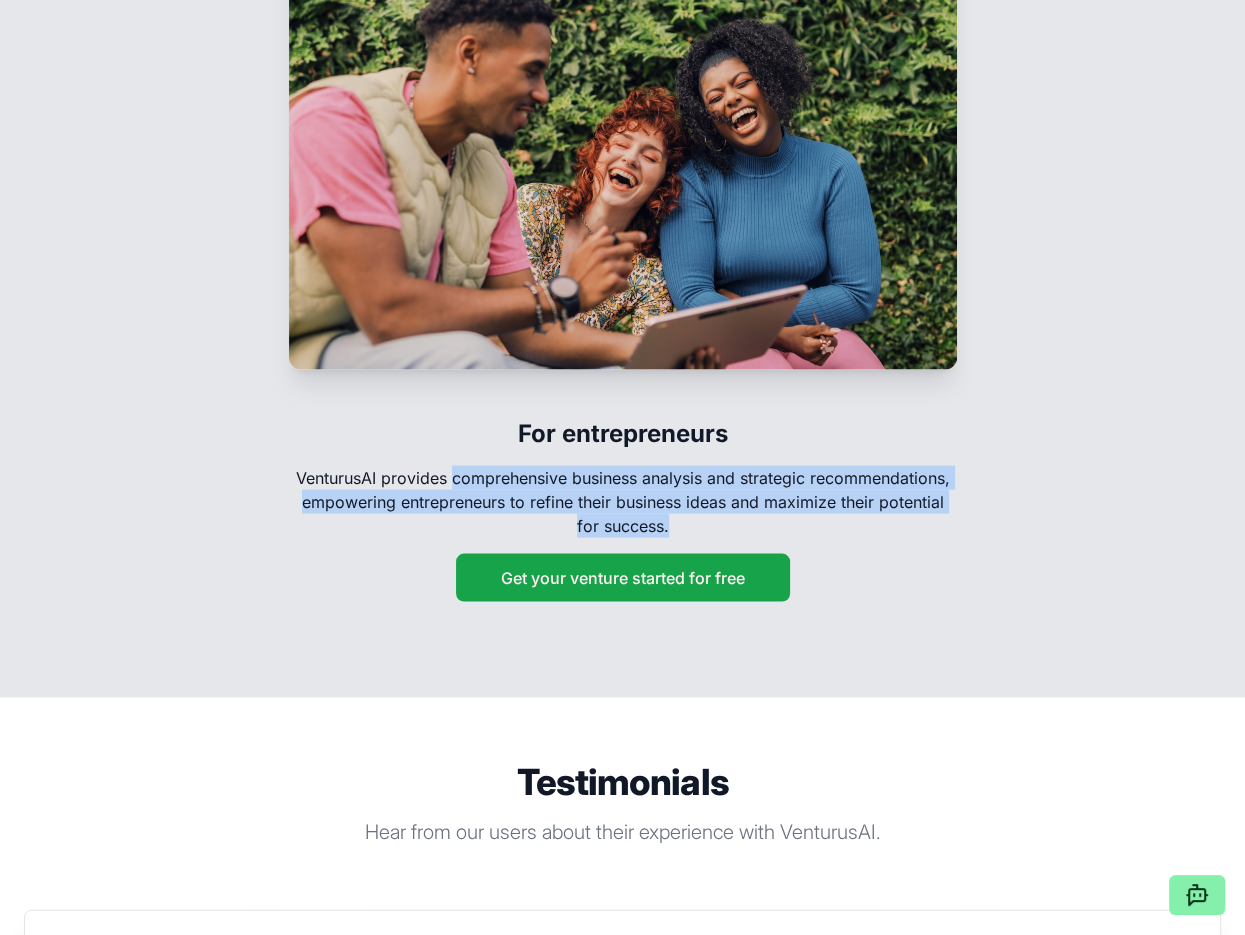 copy on "comprehensive business analysis and strategic recommendations, empowering entrepreneurs to refine their business ideas and maximize their potential for success." 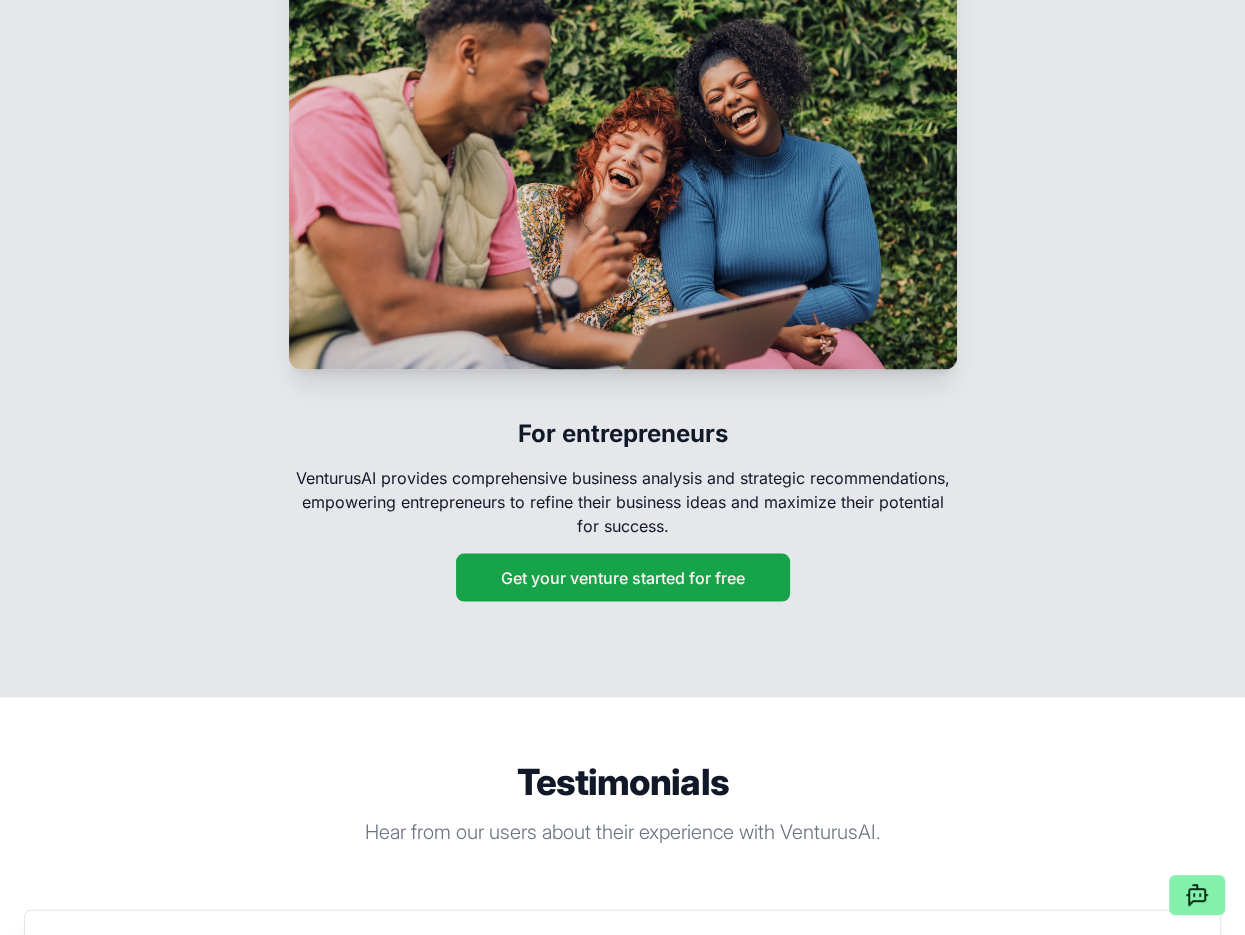 click on "Made for individuals and companies alike Start-ups SMBs Enterprise For entrepreneurs VenturusAI provides comprehensive business analysis and strategic recommendations, empowering entrepreneurs to refine their business ideas and maximize their potential for success. Get your venture started for free" at bounding box center [622, 162] 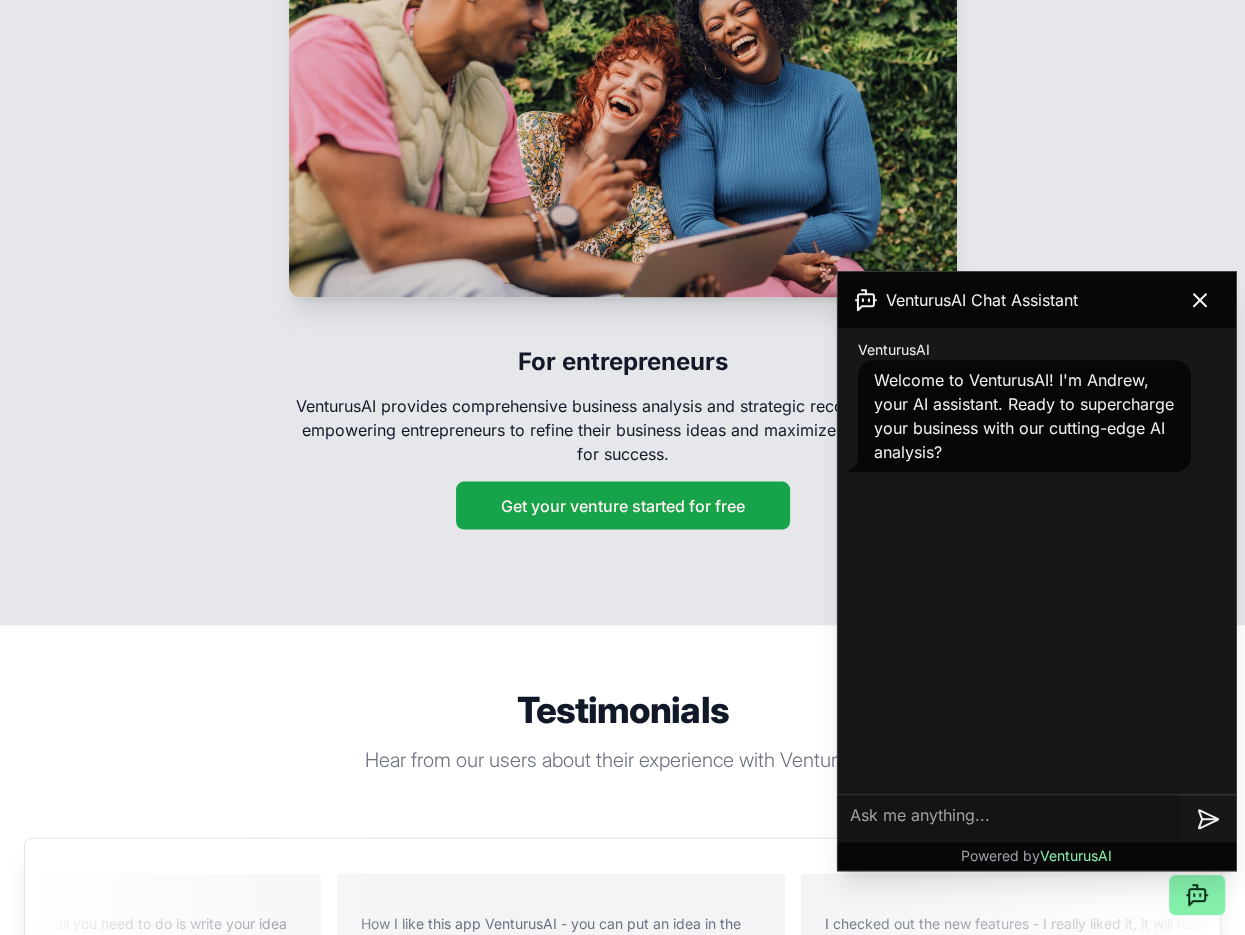 scroll, scrollTop: 3314, scrollLeft: 0, axis: vertical 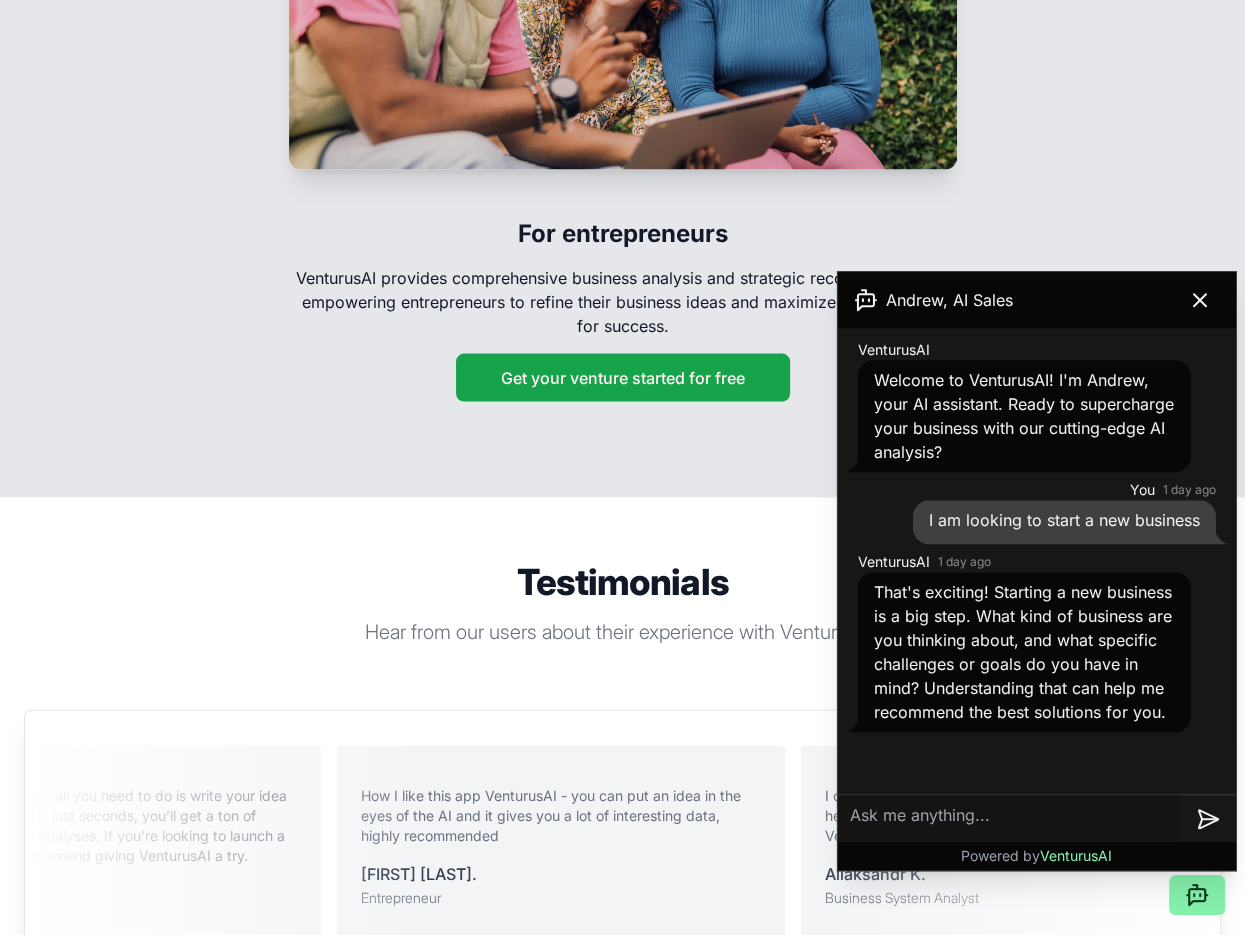 click at bounding box center [1009, 819] 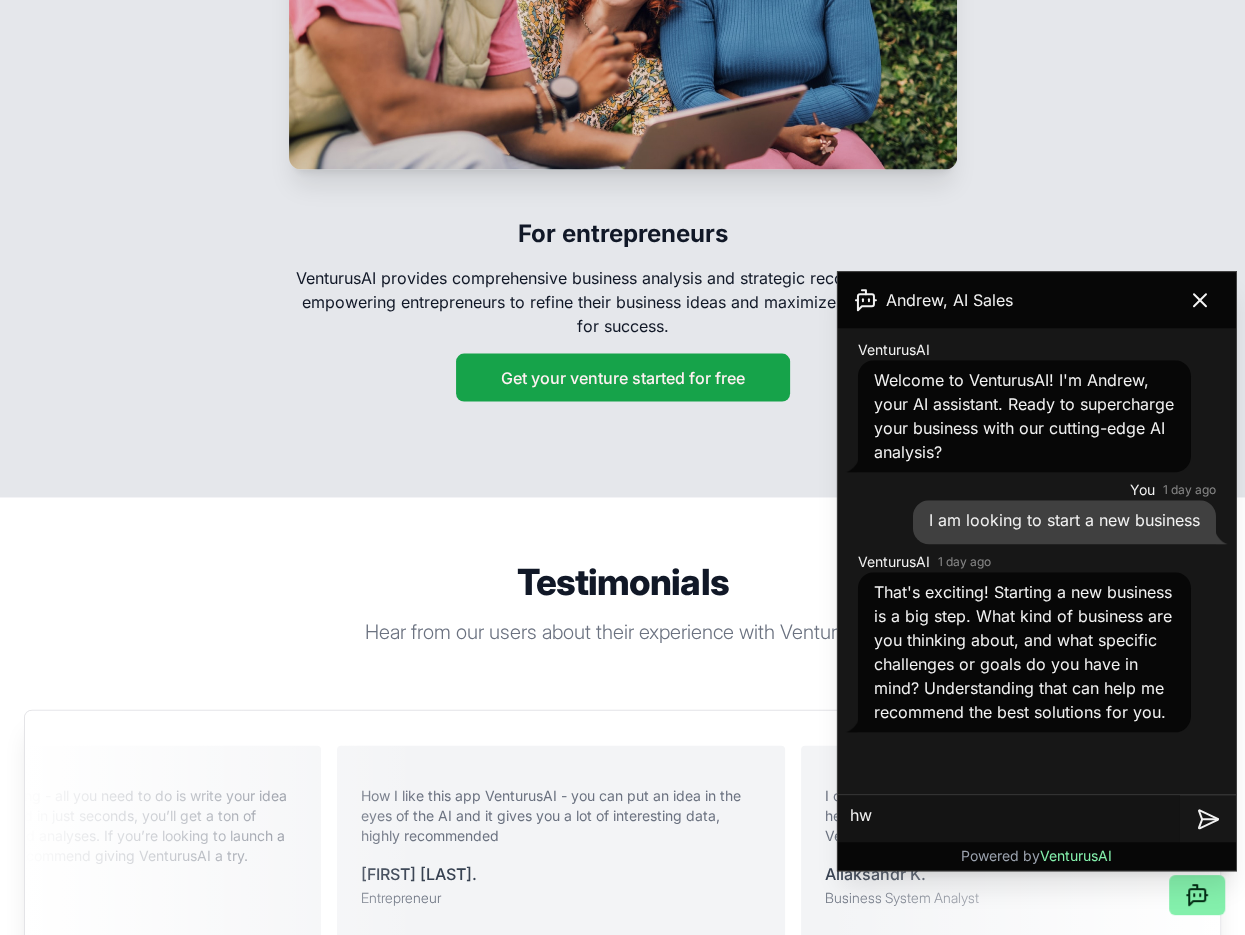 type on "h" 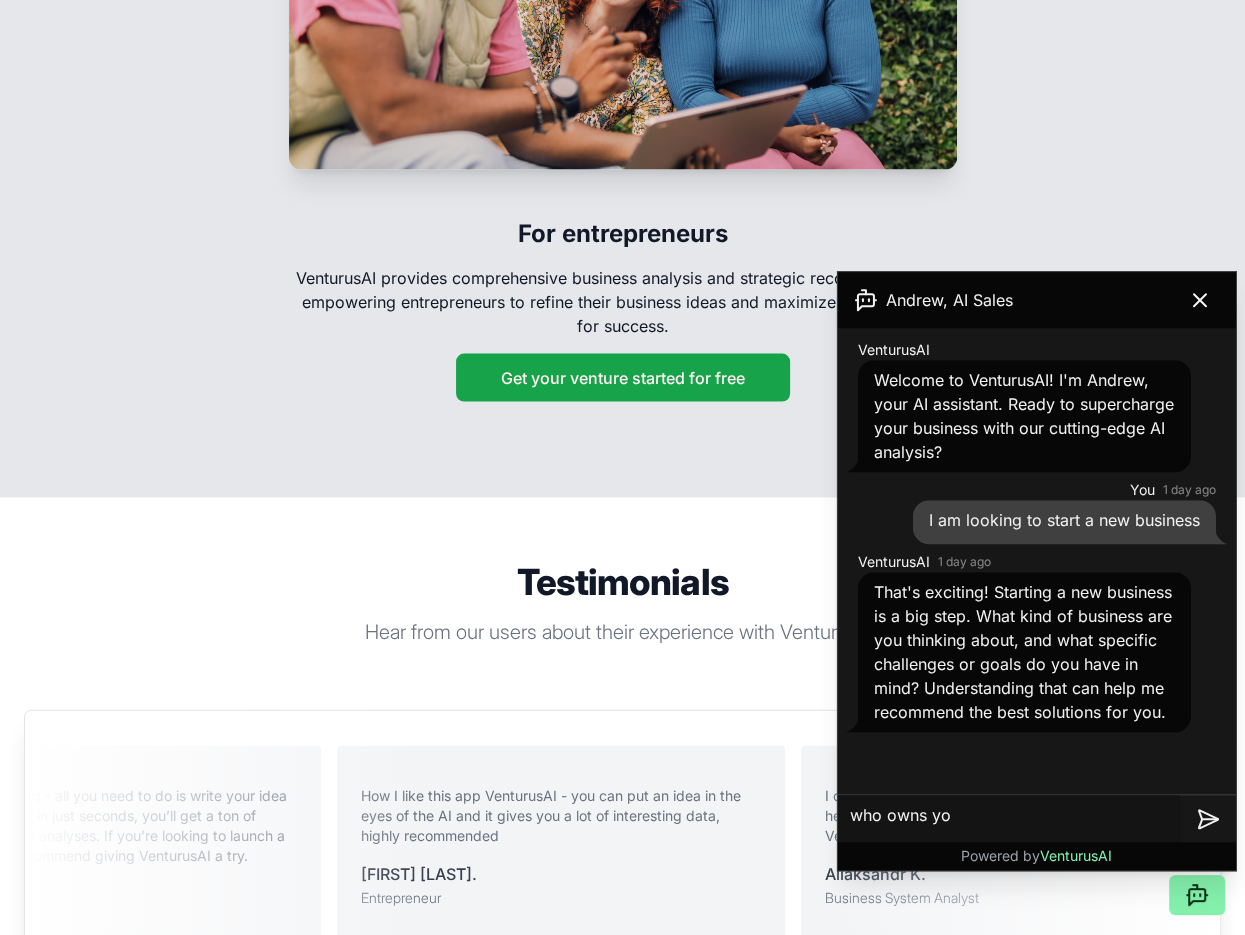 type on "who owns you" 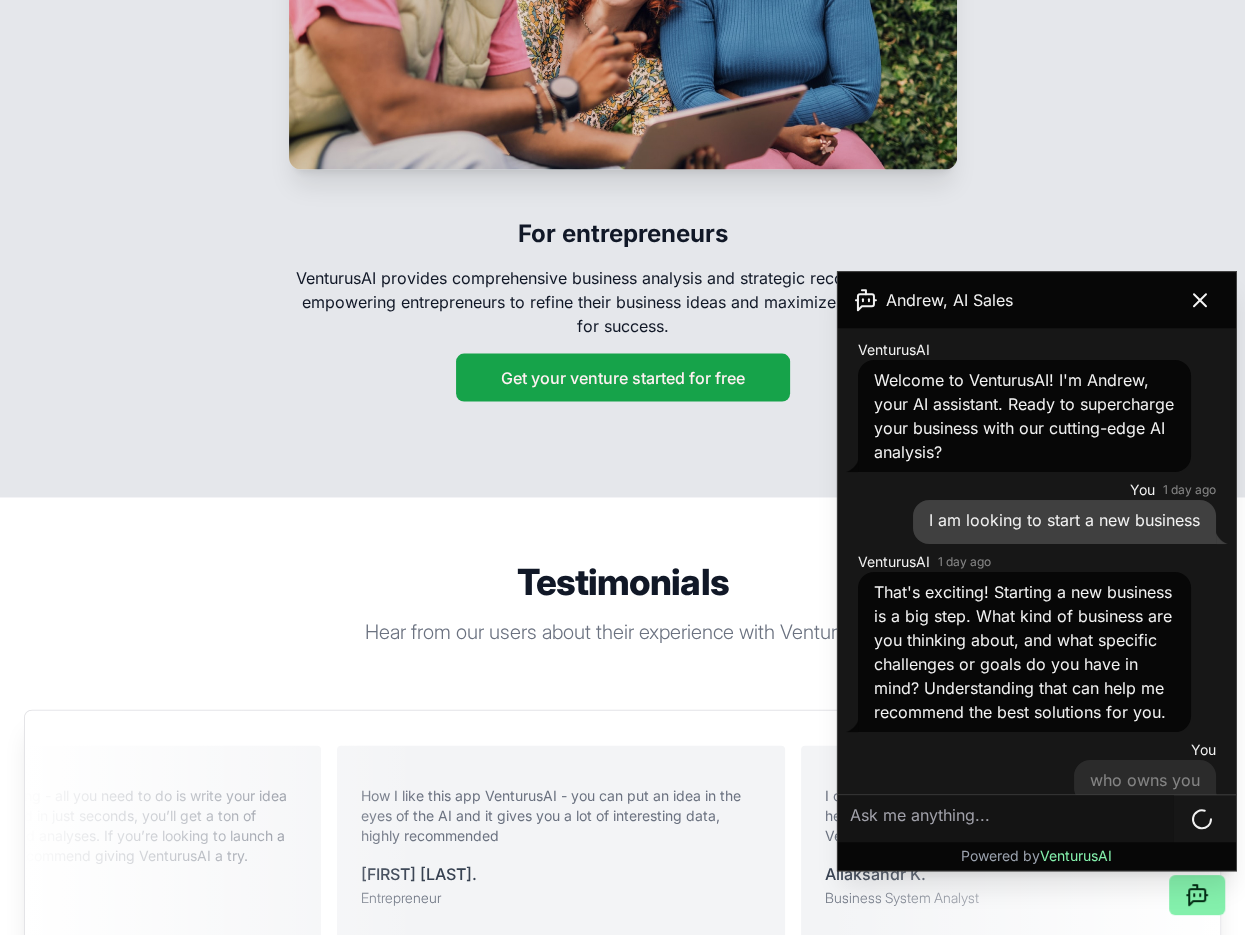 scroll, scrollTop: 117, scrollLeft: 0, axis: vertical 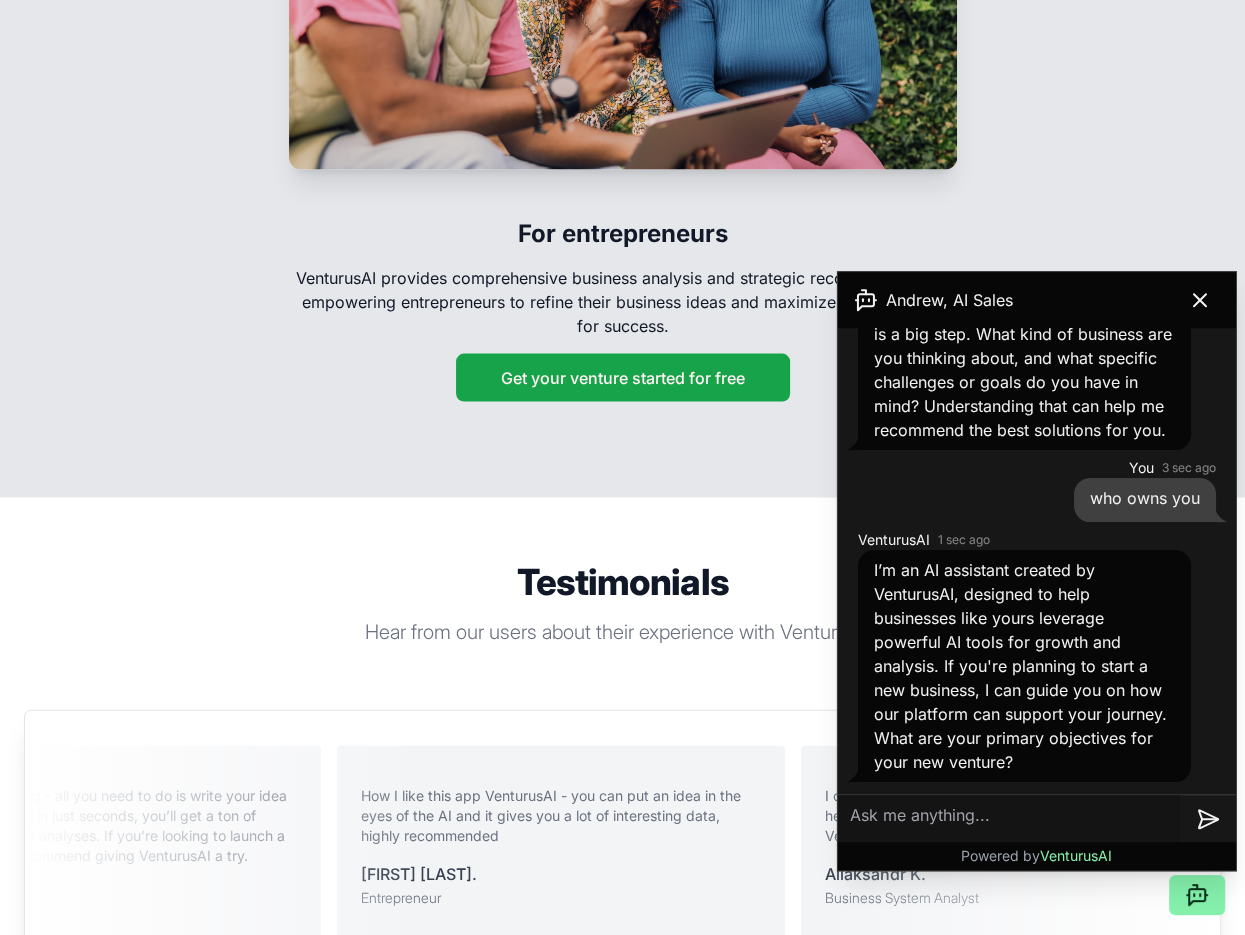 click on "Hear from our users about their experience with VenturusAI." at bounding box center (623, 632) 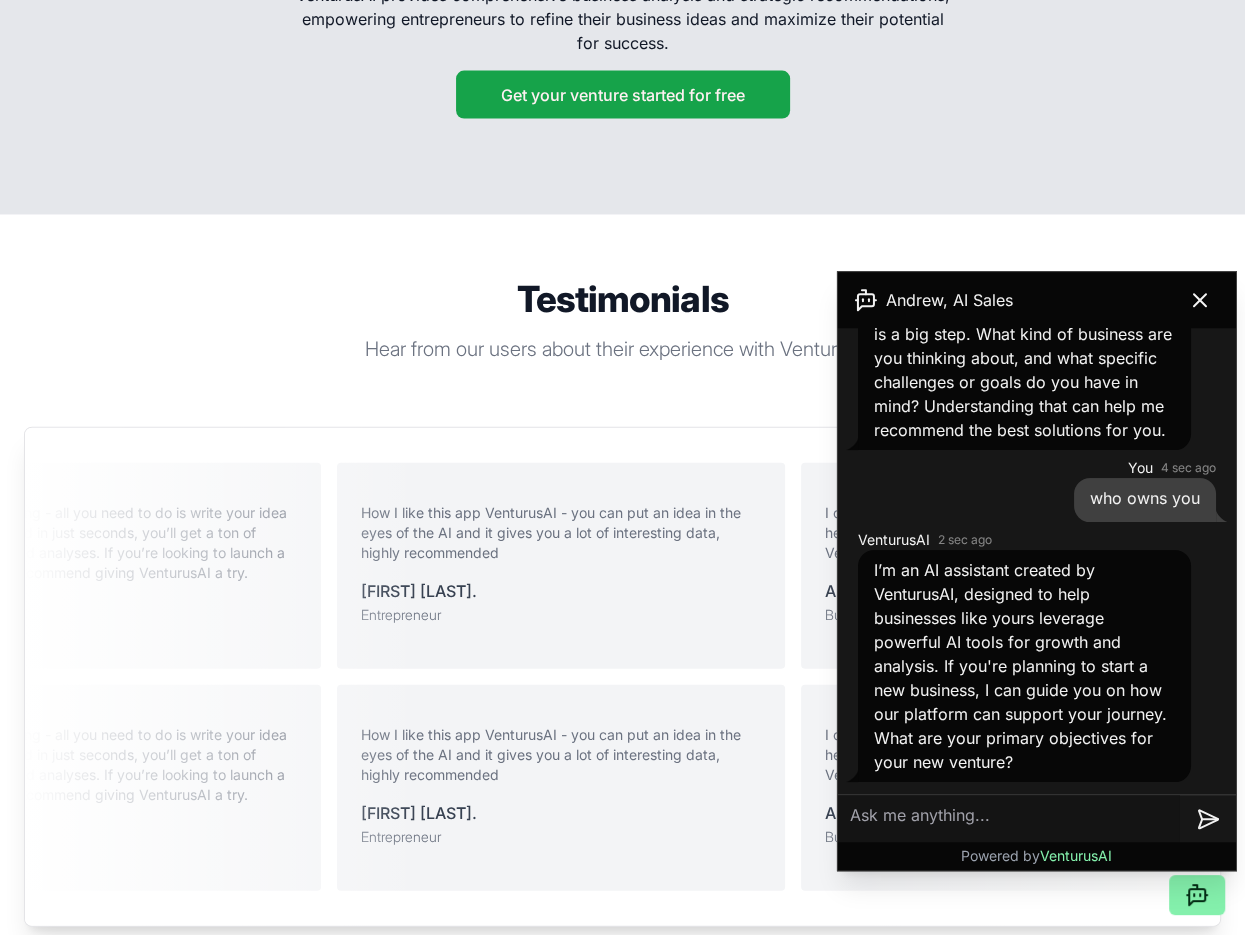 scroll, scrollTop: 3614, scrollLeft: 0, axis: vertical 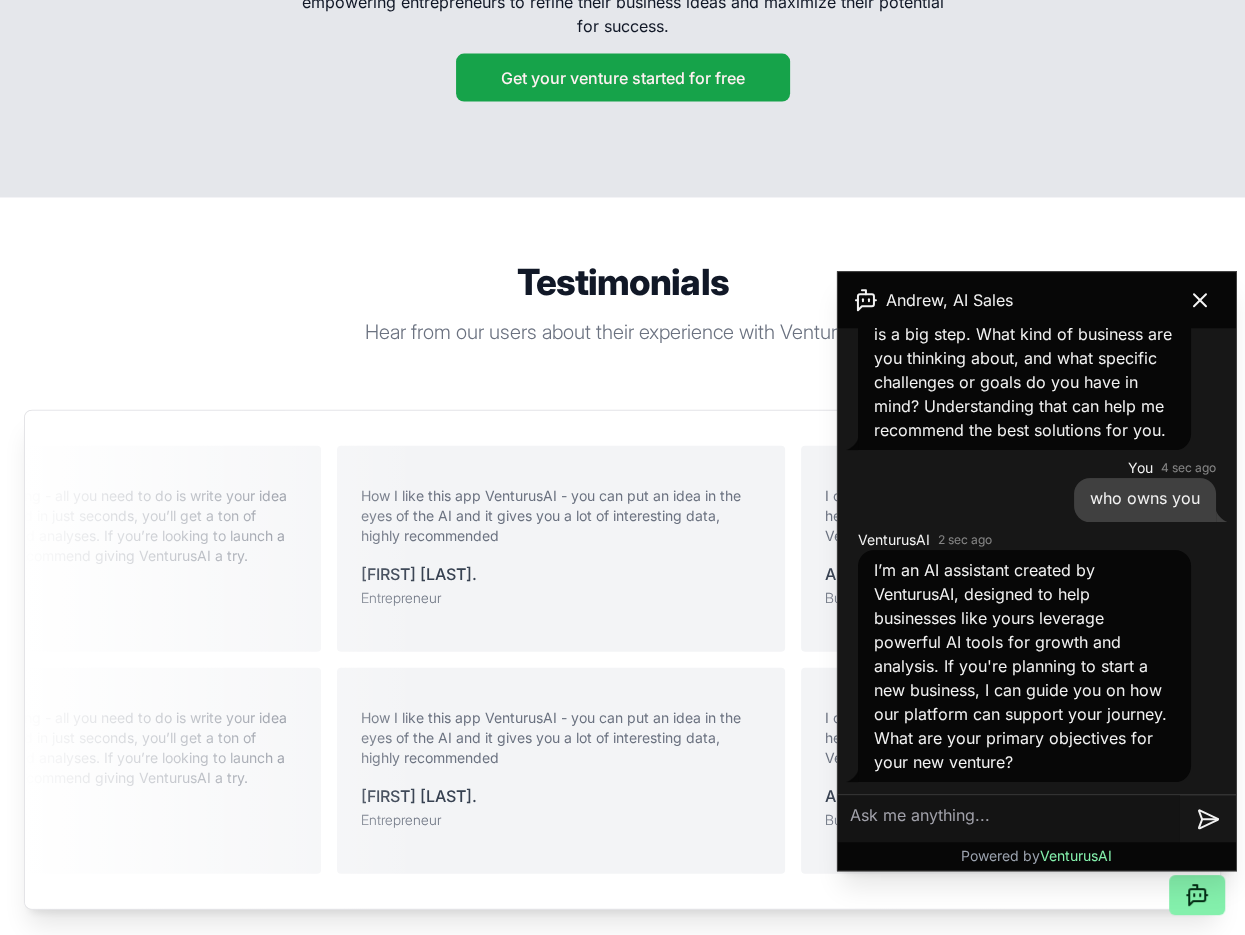 click at bounding box center (1009, 819) 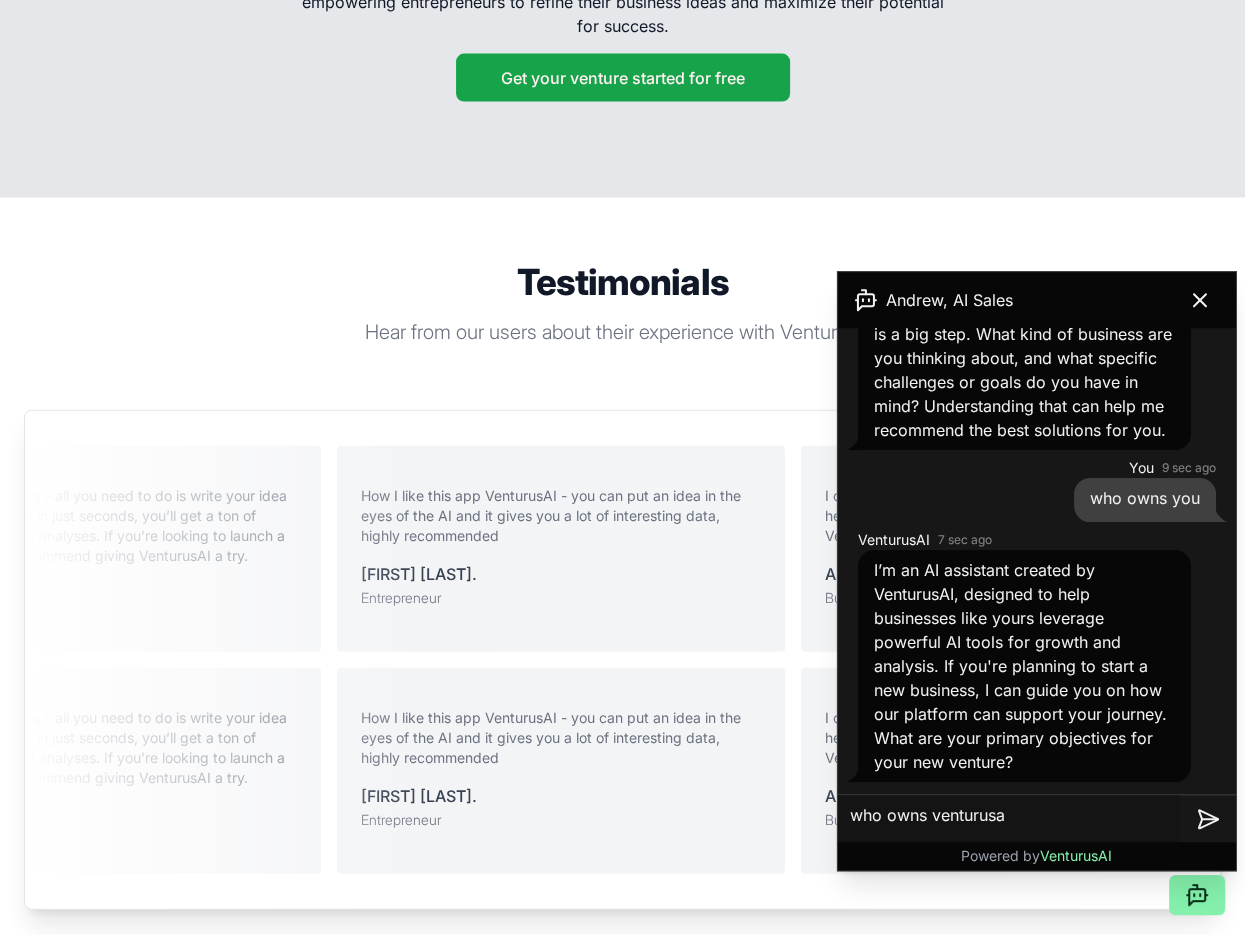type on "who owns venturusai" 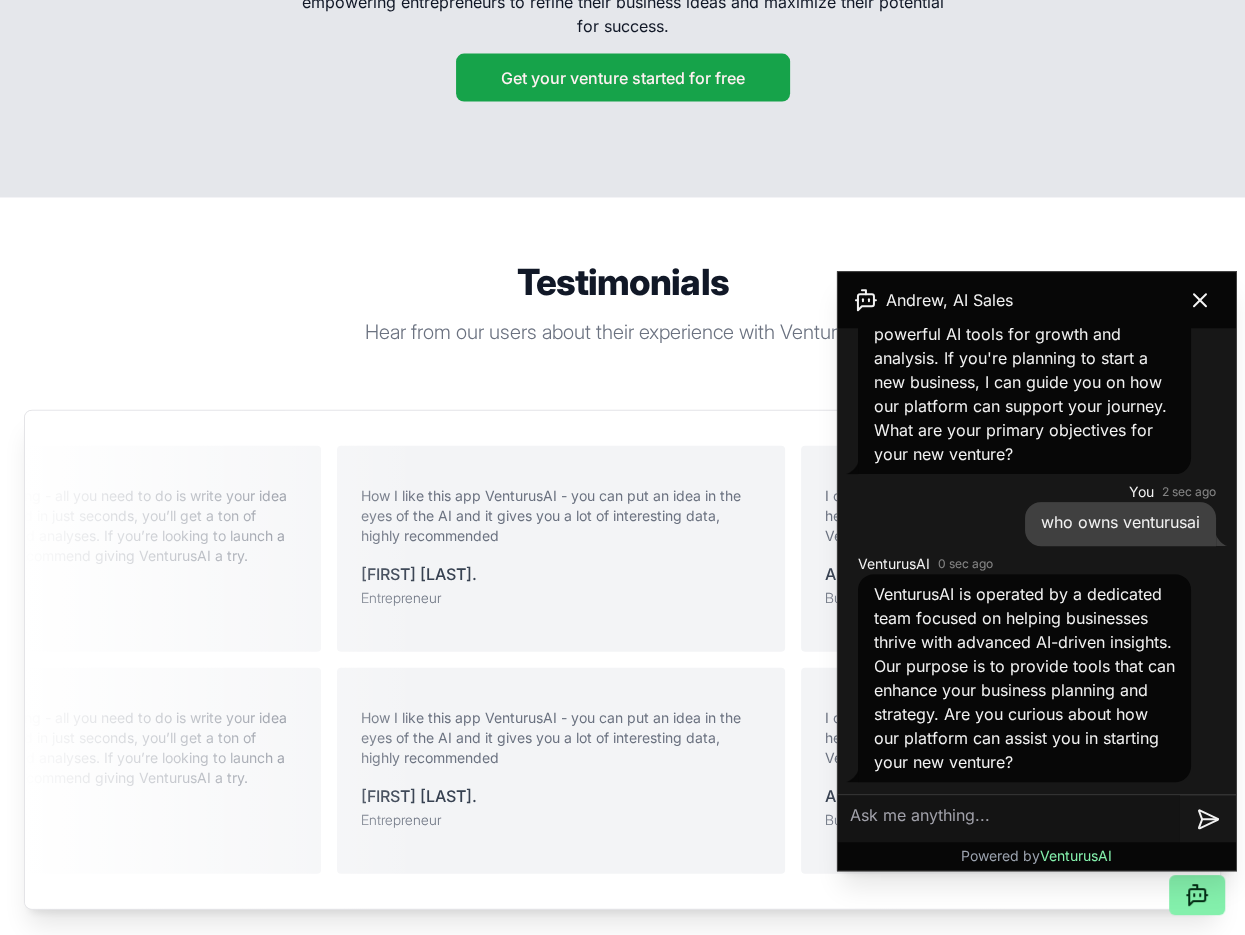 scroll, scrollTop: 637, scrollLeft: 0, axis: vertical 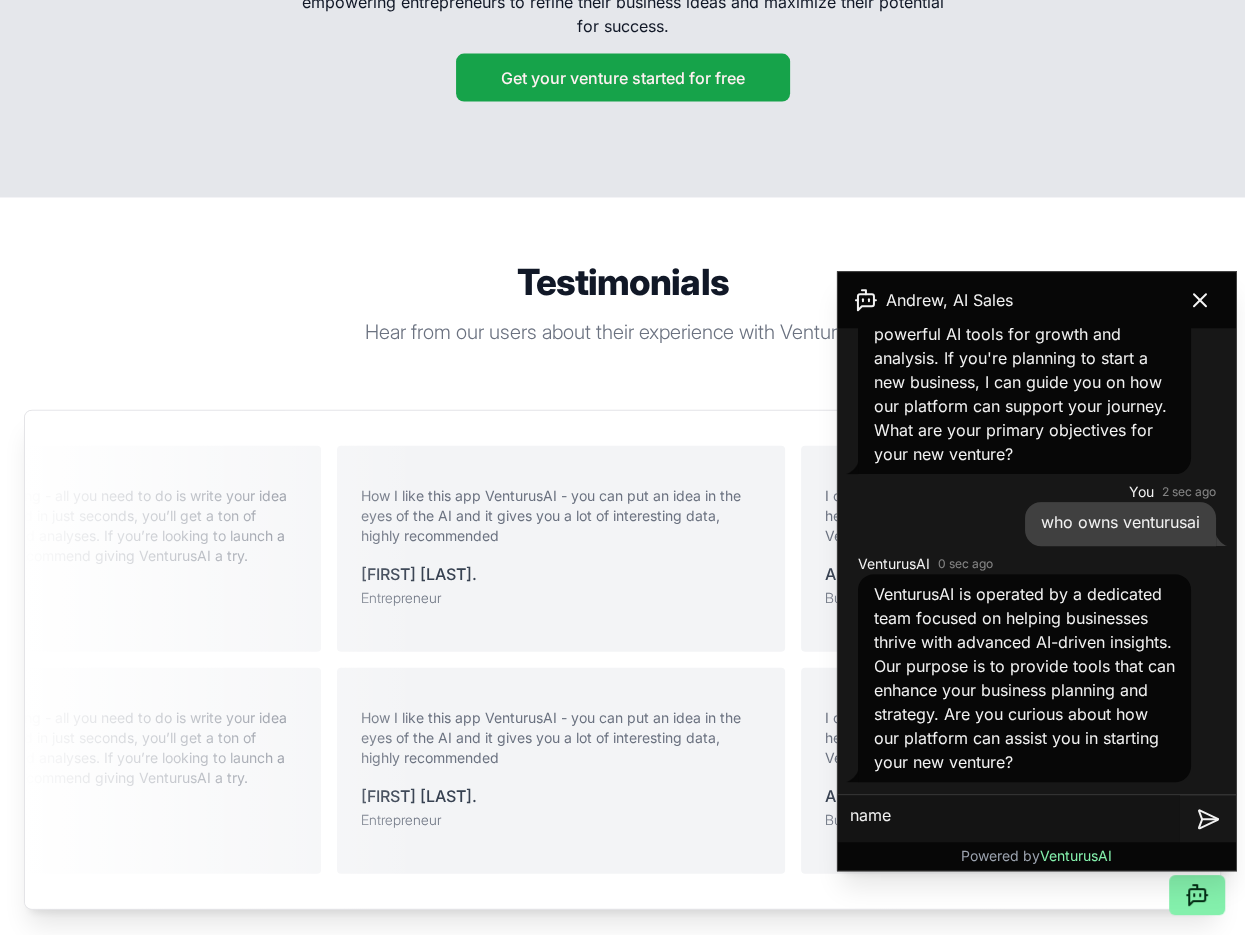 type on "names" 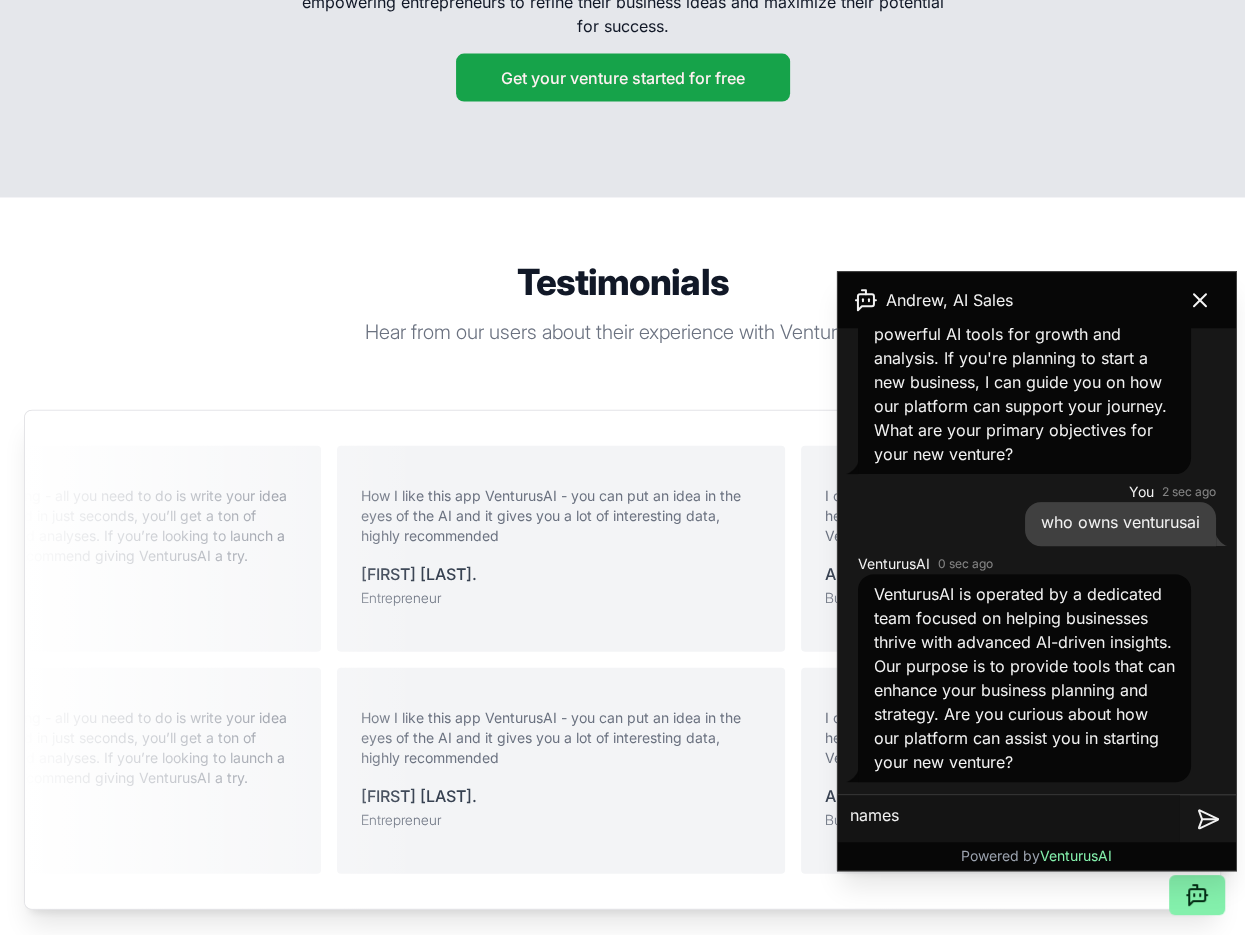 type 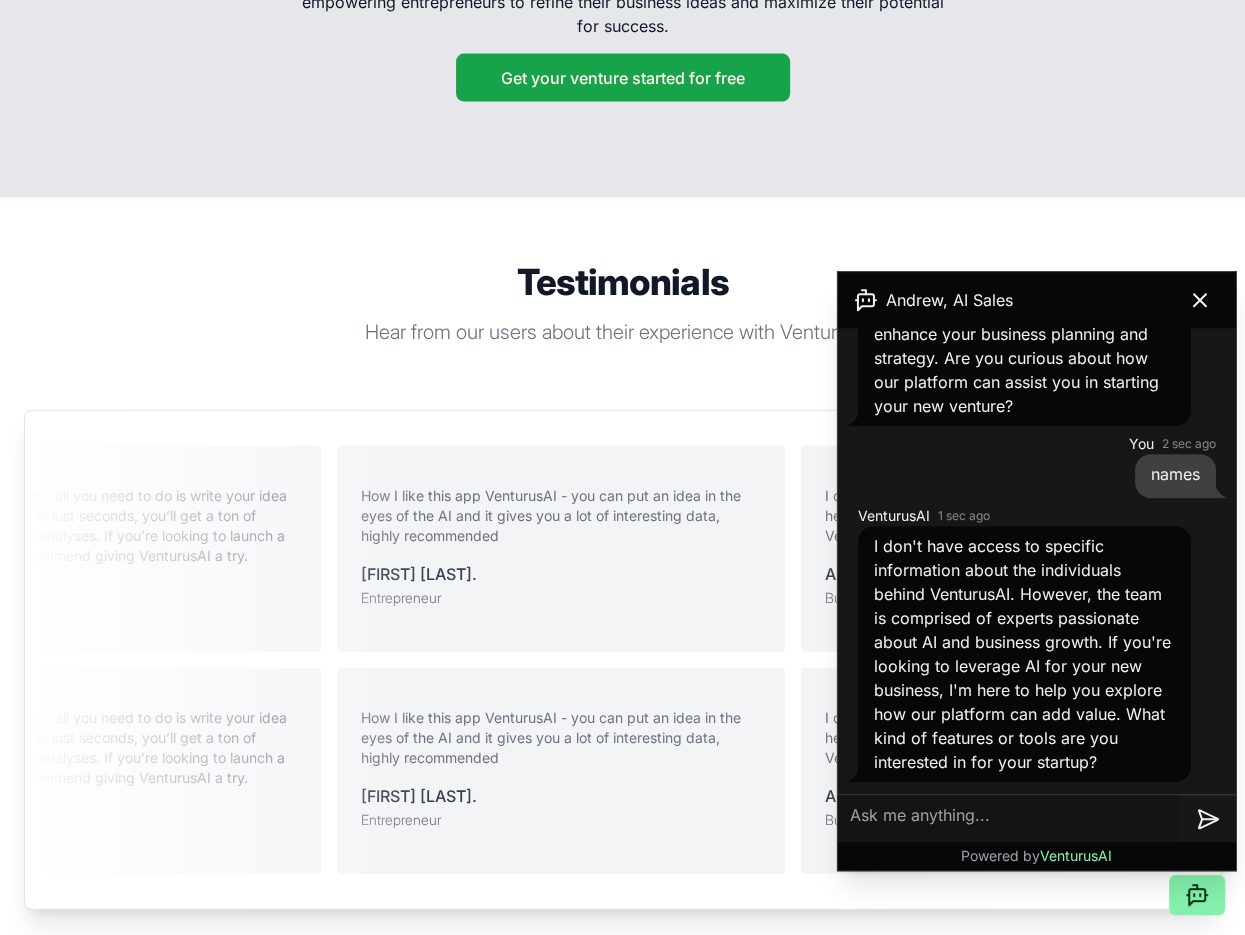 scroll, scrollTop: 1017, scrollLeft: 0, axis: vertical 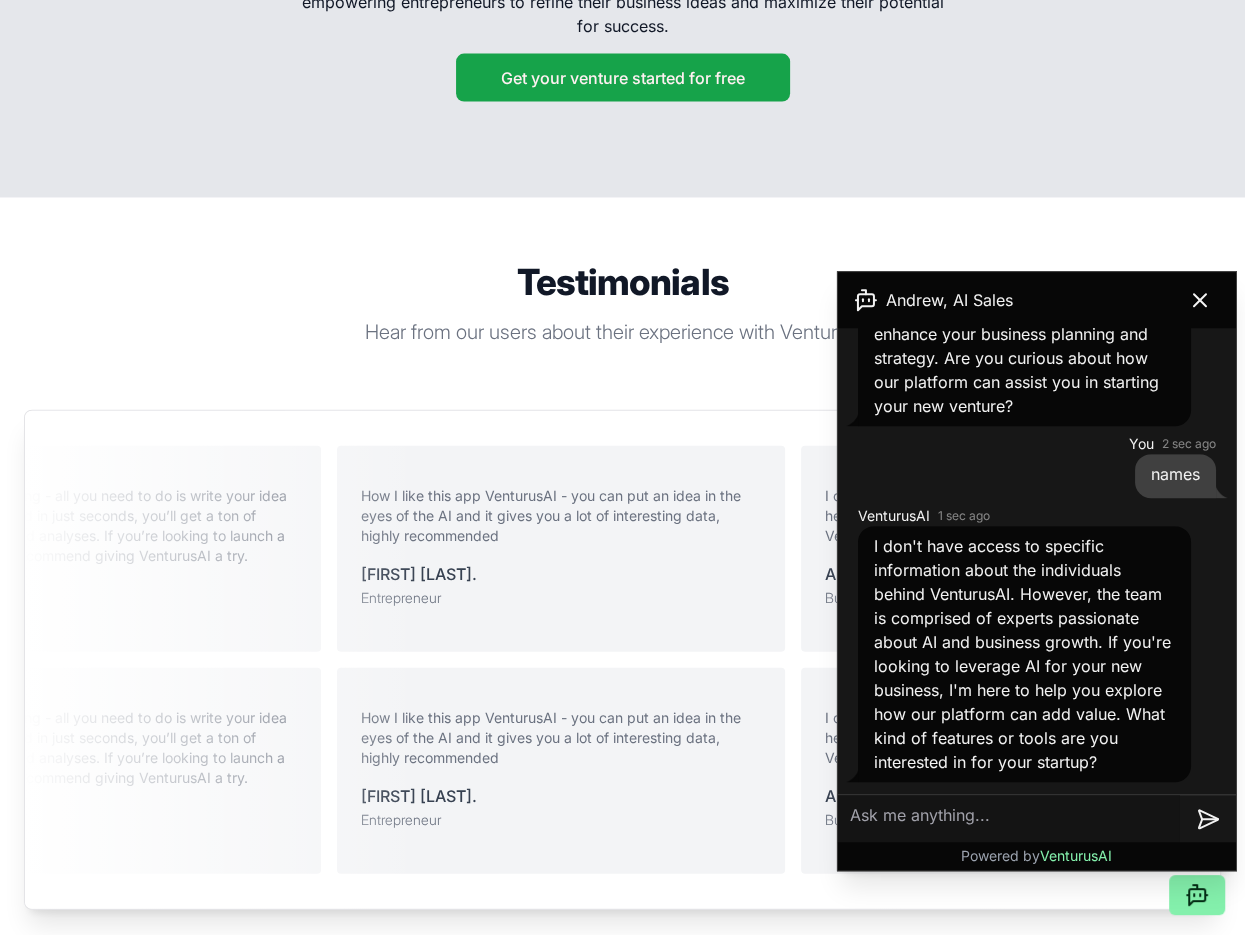 click 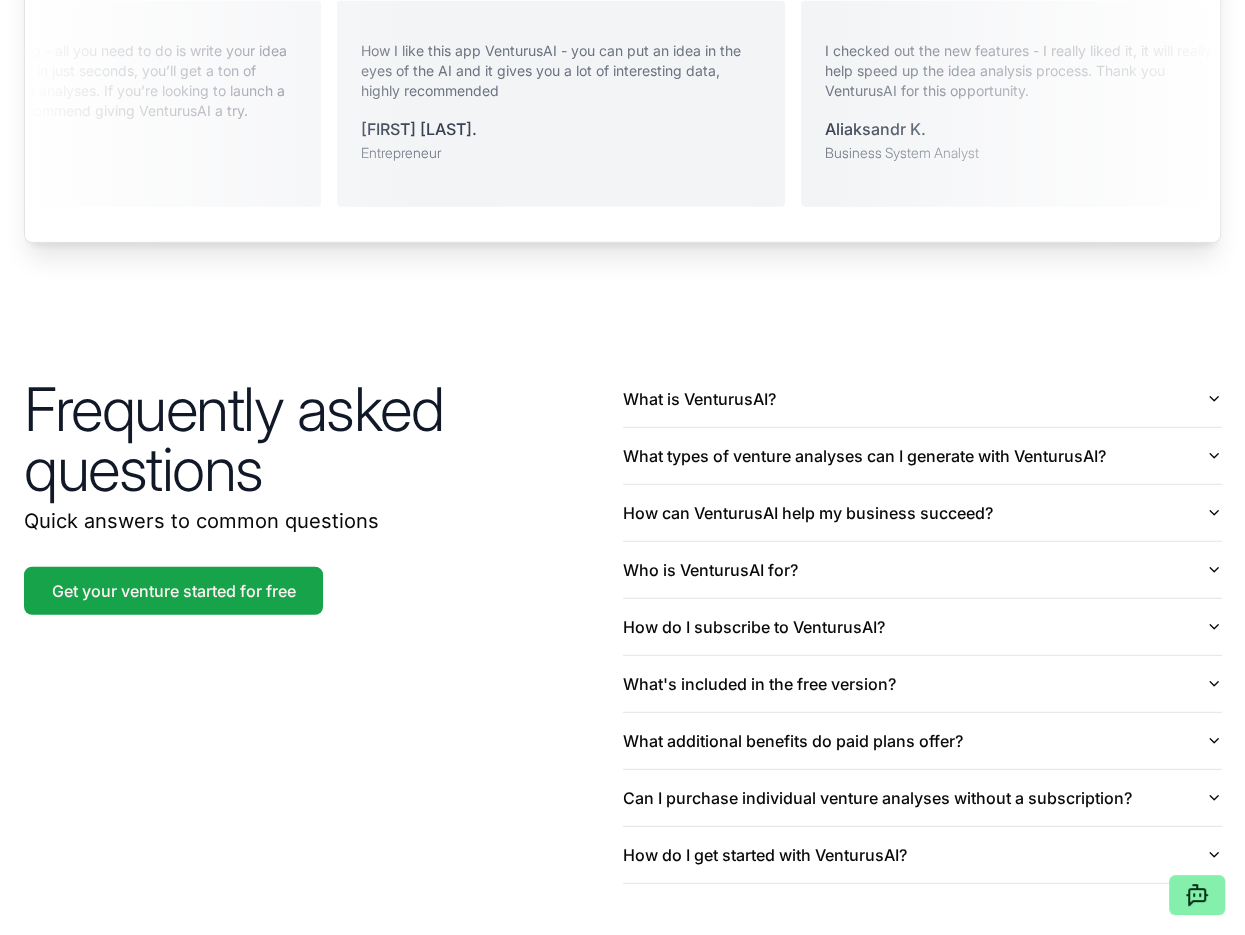scroll, scrollTop: 4314, scrollLeft: 0, axis: vertical 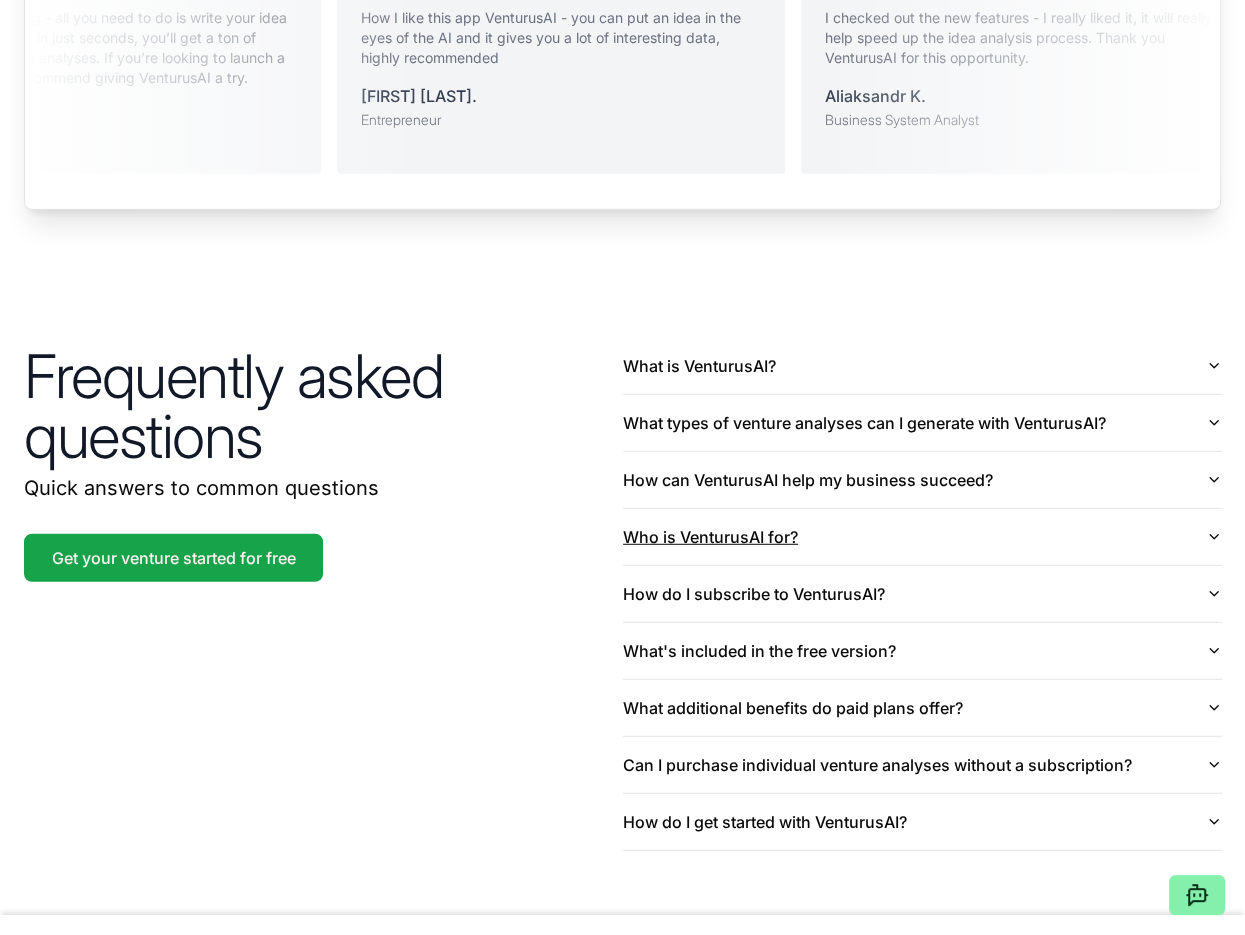 click on "Who is VenturusAI for?" at bounding box center [922, 537] 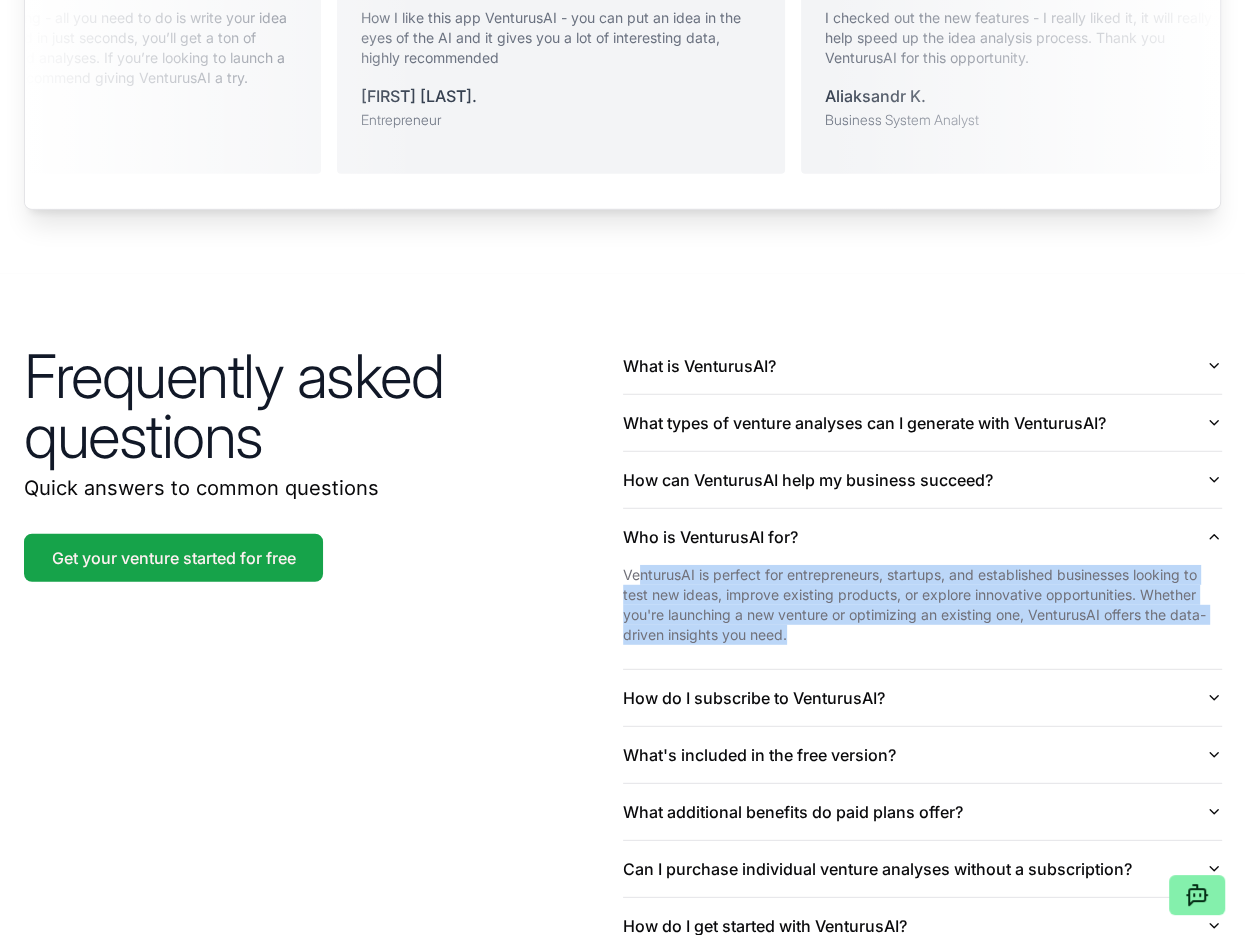 drag, startPoint x: 636, startPoint y: 546, endPoint x: 920, endPoint y: 609, distance: 290.90378 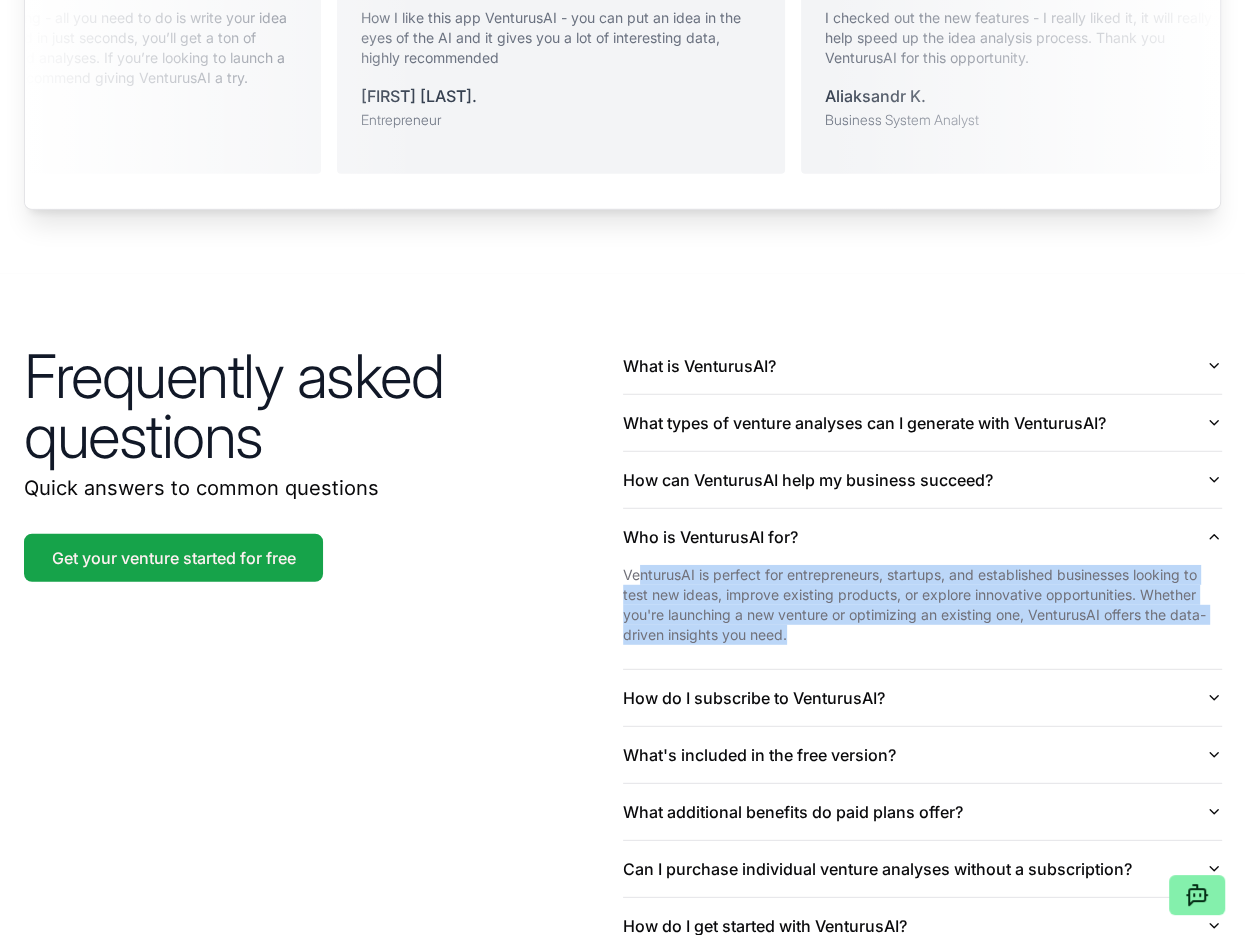 click on "VenturusAI is perfect for entrepreneurs, startups, and established businesses looking to test new ideas, improve existing products, or explore innovative opportunities. Whether you're launching a new venture or optimizing an existing one, VenturusAI offers the data-driven insights you need." at bounding box center (922, 605) 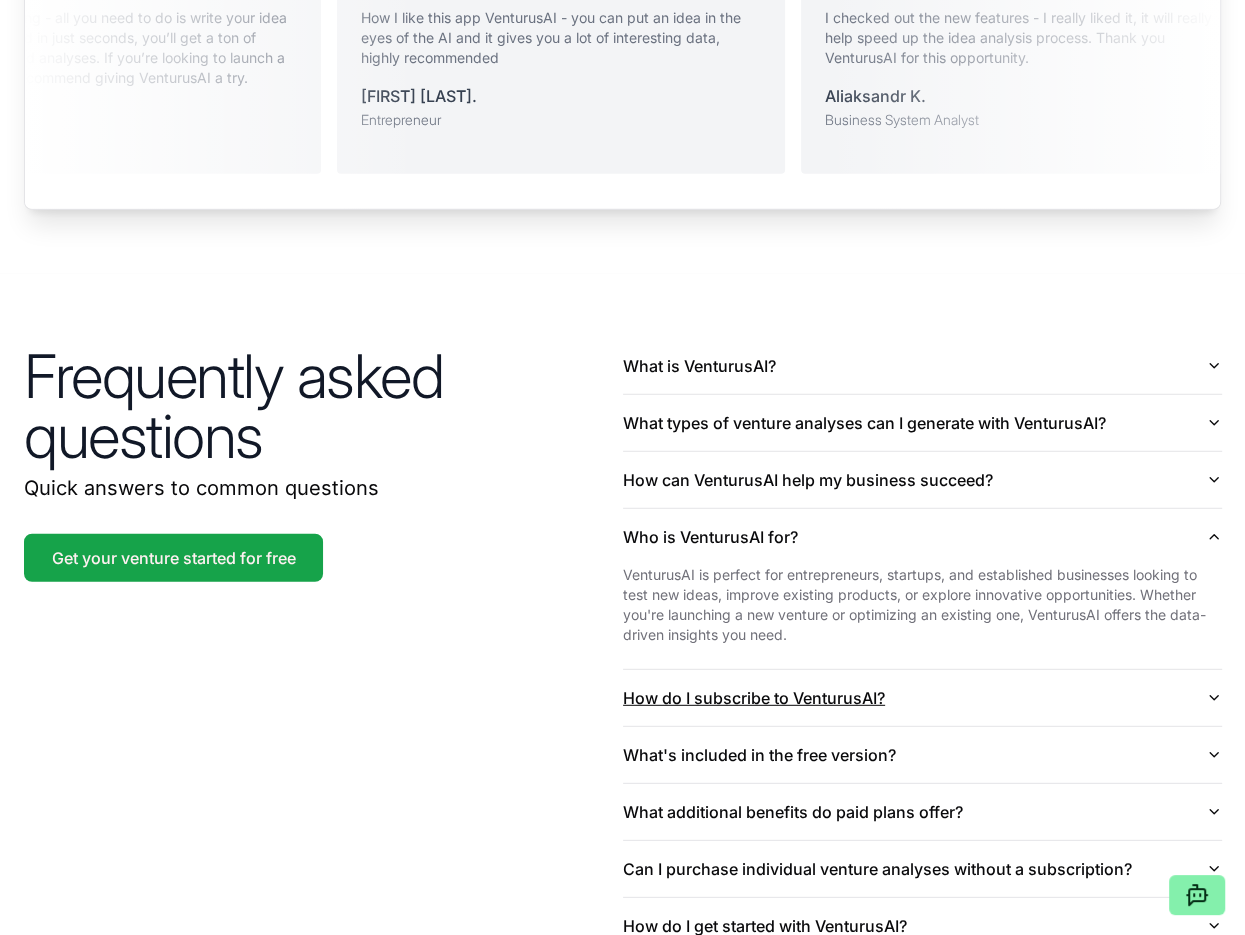 click on "How do I subscribe to VenturusAI?" at bounding box center [922, 698] 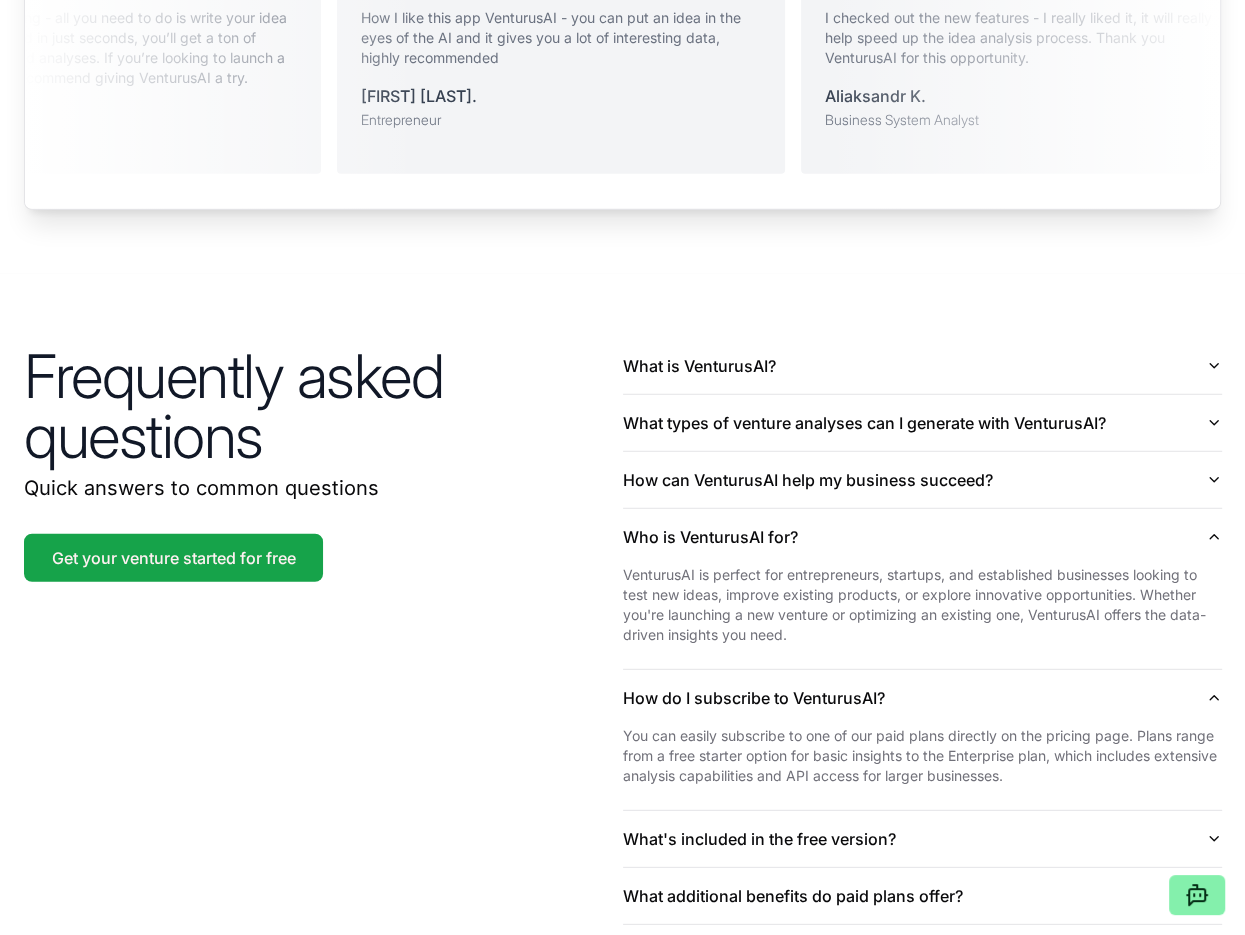drag, startPoint x: 797, startPoint y: 693, endPoint x: 1074, endPoint y: 746, distance: 282.0248 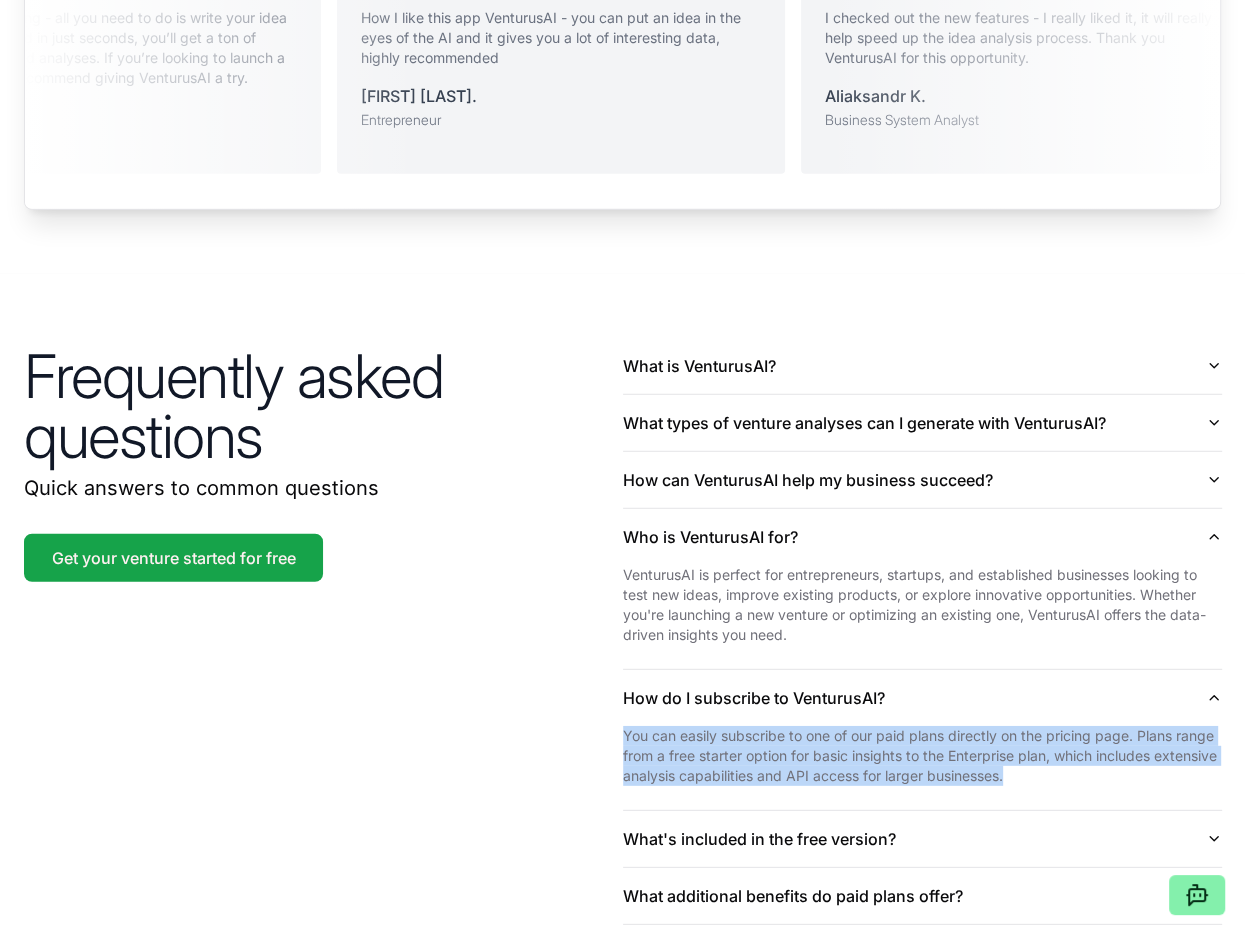 drag, startPoint x: 1073, startPoint y: 746, endPoint x: 611, endPoint y: 697, distance: 464.59122 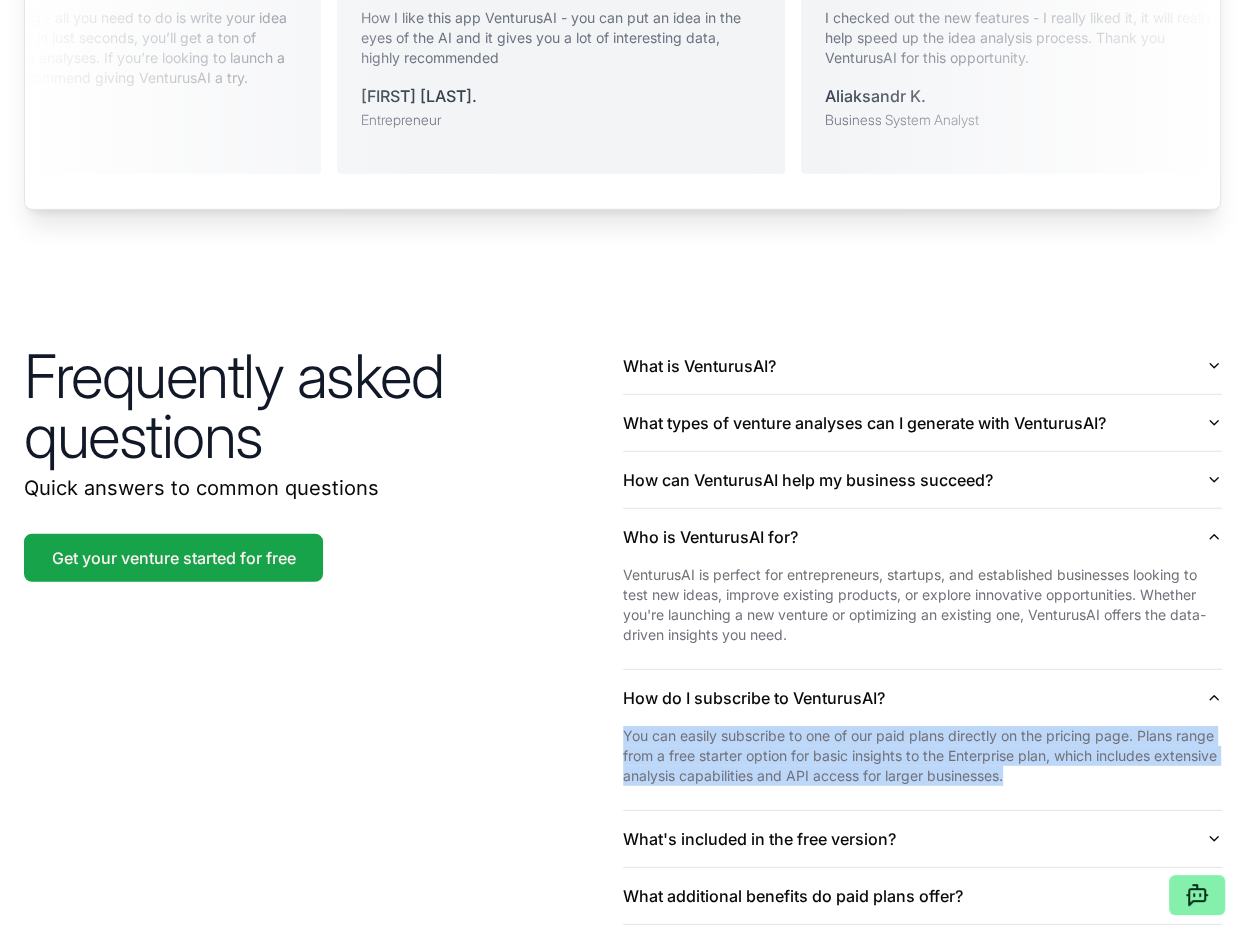 click on "Frequently asked questions Quick answers to common questions Get your venture started for free What is VenturusAI? What types of venture analyses can I generate with VenturusAI? How can VenturusAI help my business succeed? Who is VenturusAI for? VenturusAI is perfect for entrepreneurs, startups, and established businesses looking to test new ideas, improve existing products, or explore innovative opportunities. Whether you're launching a new venture or optimizing an existing one, VenturusAI offers the data-driven insights you need. How do I subscribe to VenturusAI? You can easily subscribe to one of our paid plans directly on the pricing page. Plans range from a free starter option for basic insights to the Enterprise plan, which includes extensive analysis capabilities and API access for larger businesses. What's included in the free version? What additional benefits do paid plans offer? Can I purchase individual venture analyses without a subscription? How do I get started with VenturusAI?" at bounding box center (622, 688) 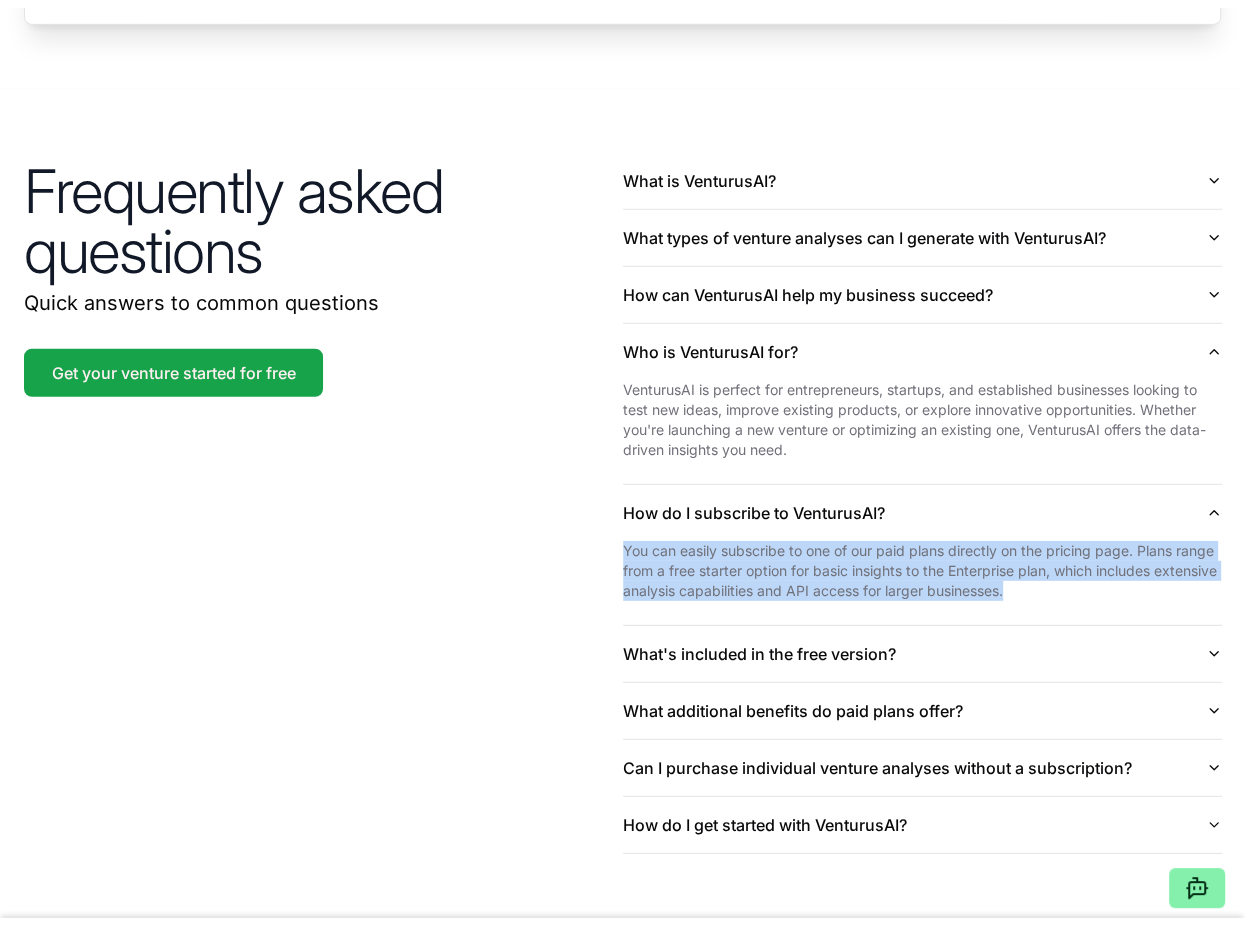 scroll, scrollTop: 4514, scrollLeft: 0, axis: vertical 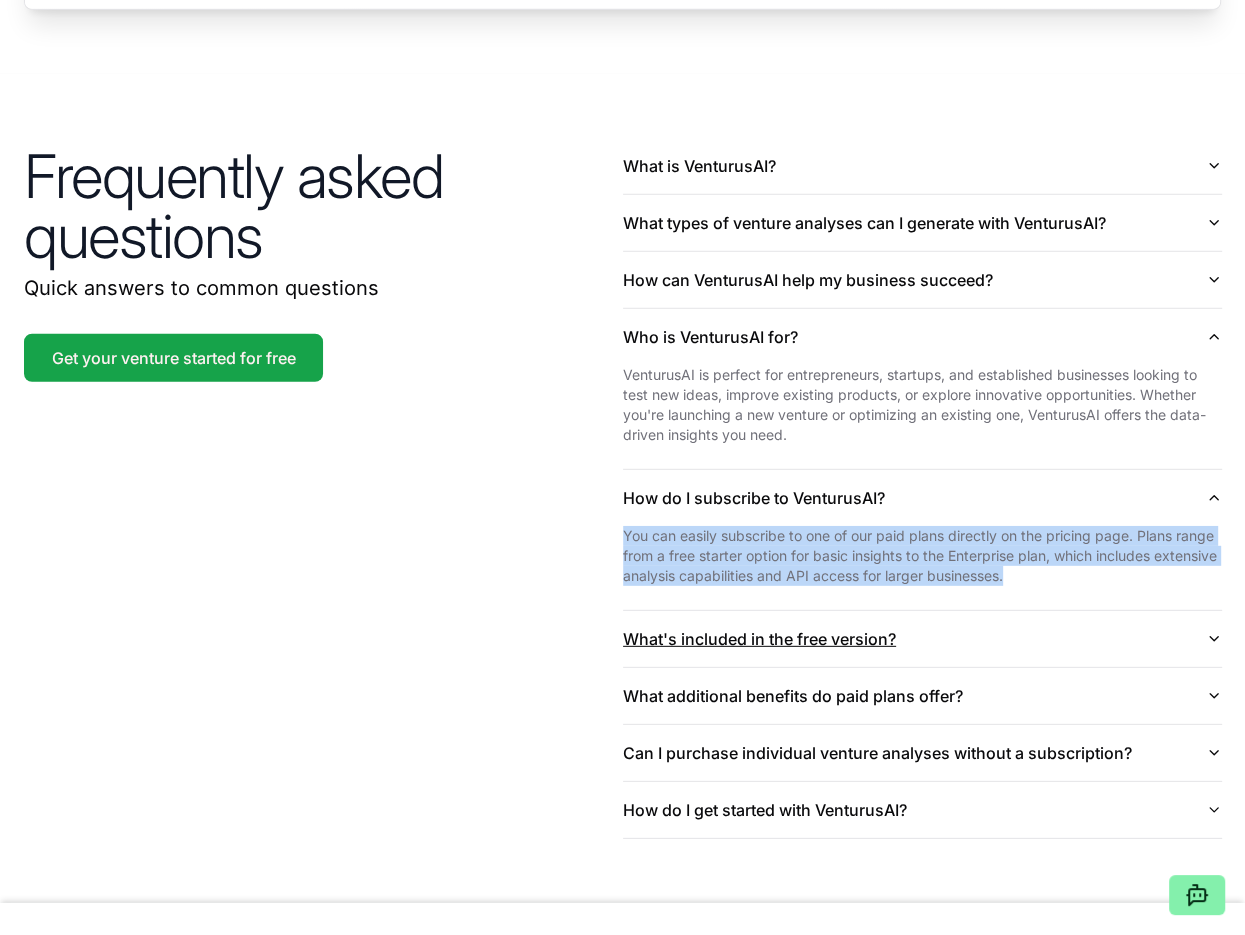 click on "What's included in the free version?" at bounding box center (922, 639) 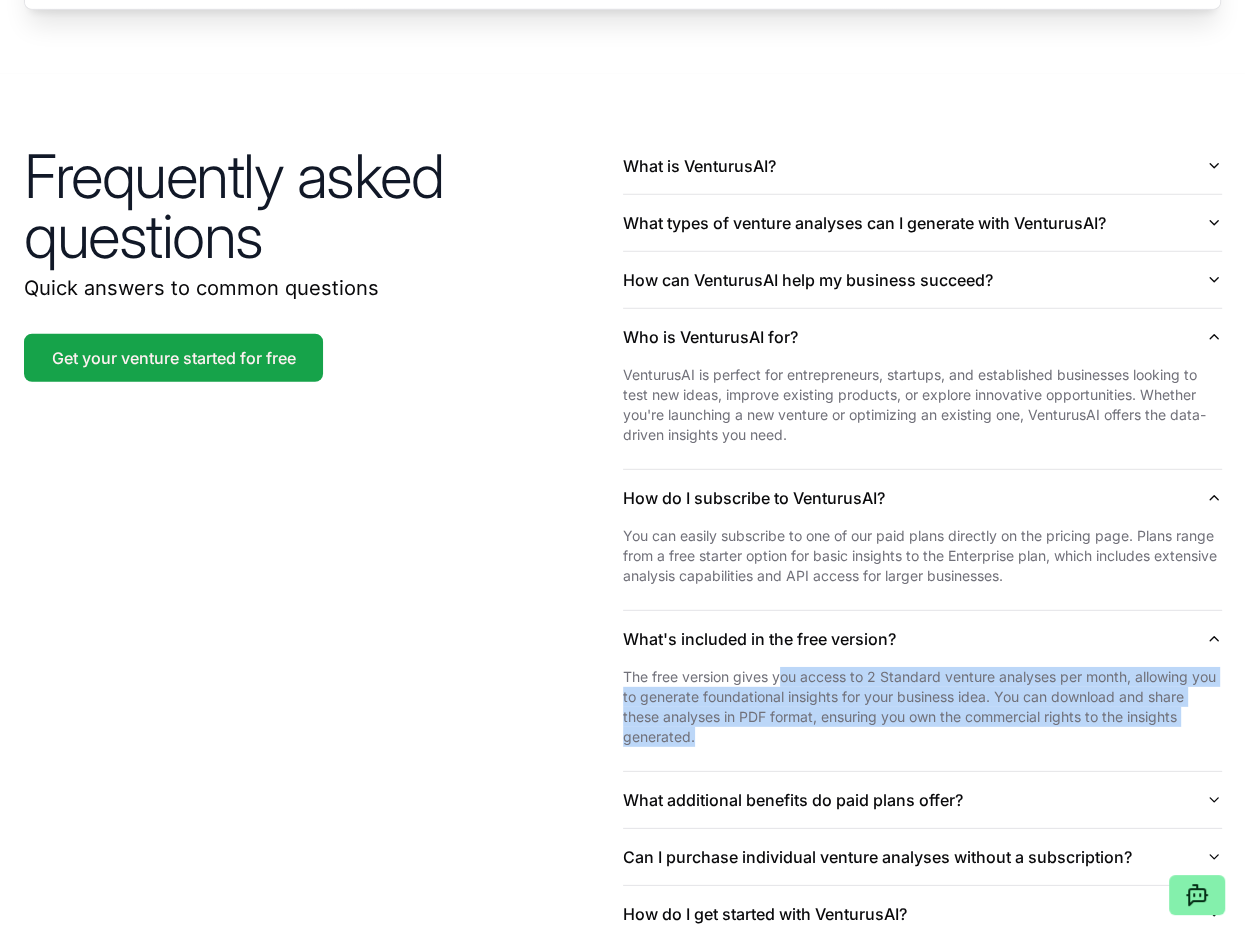 drag, startPoint x: 781, startPoint y: 646, endPoint x: 902, endPoint y: 729, distance: 146.73105 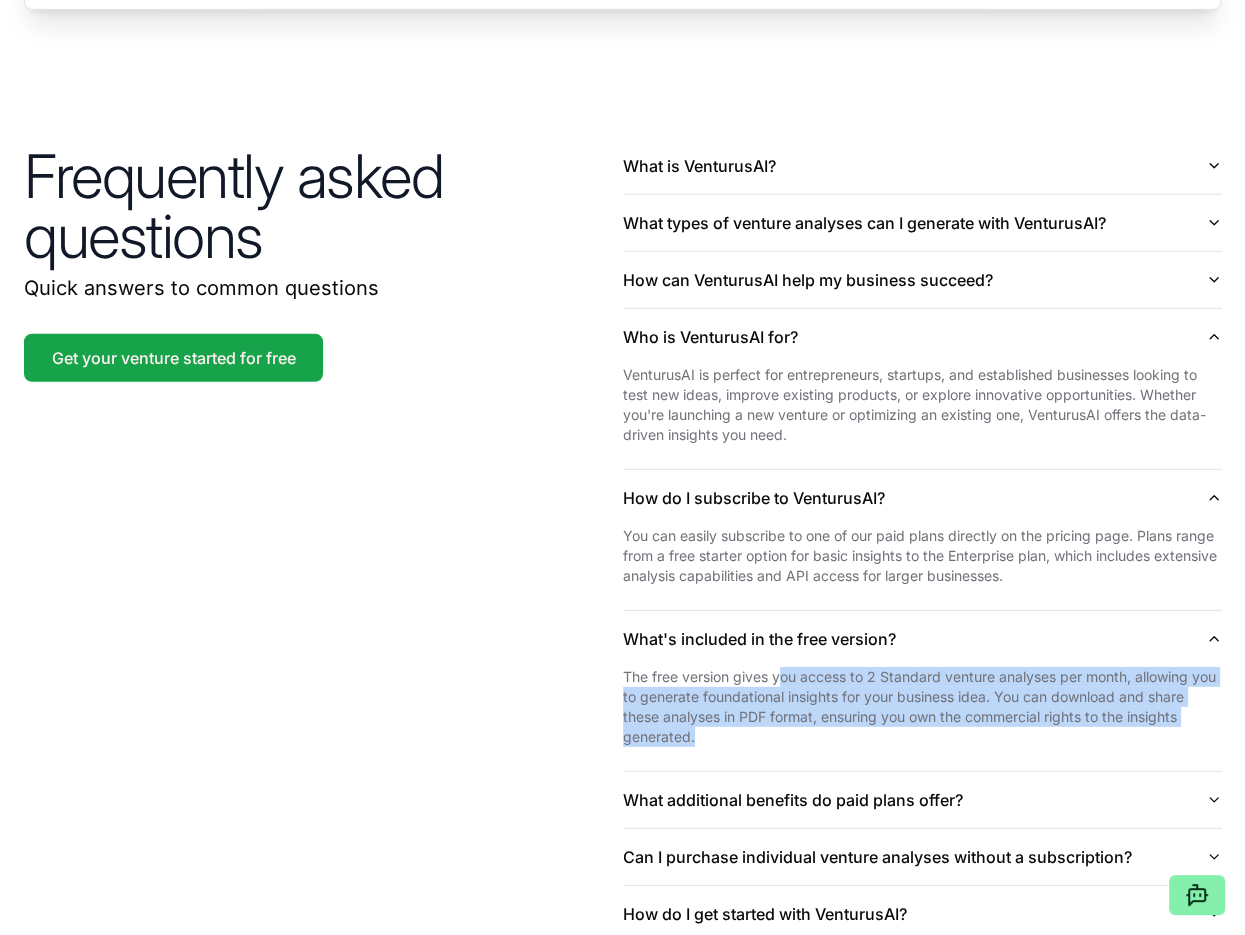 click on "The free version gives you access to 2 Standard venture analyses per month, allowing you to generate foundational insights for your business idea. You can download and share these analyses in PDF format, ensuring you own the commercial rights to the insights generated." at bounding box center [922, 719] 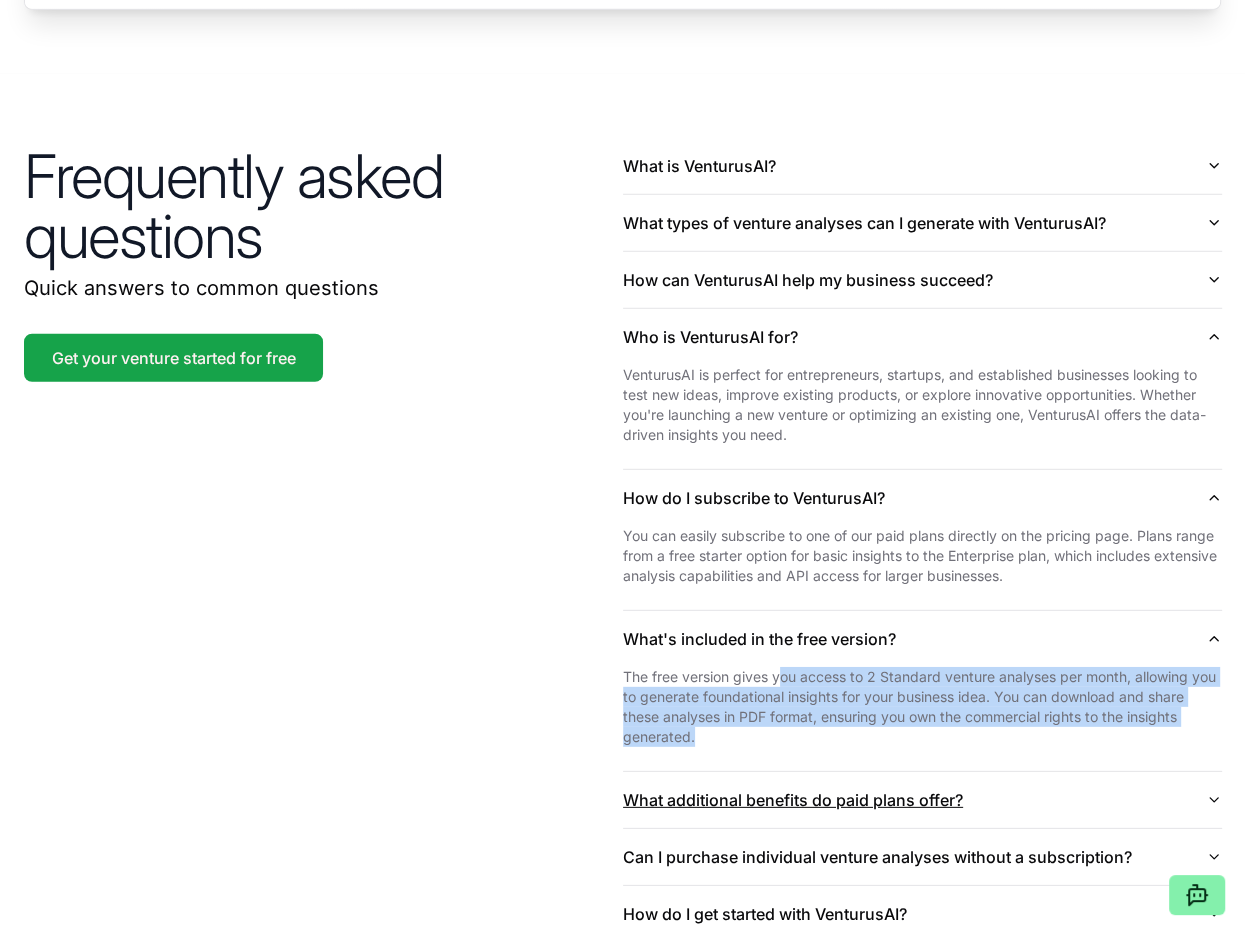 click on "What additional benefits do paid plans offer?" at bounding box center [922, 800] 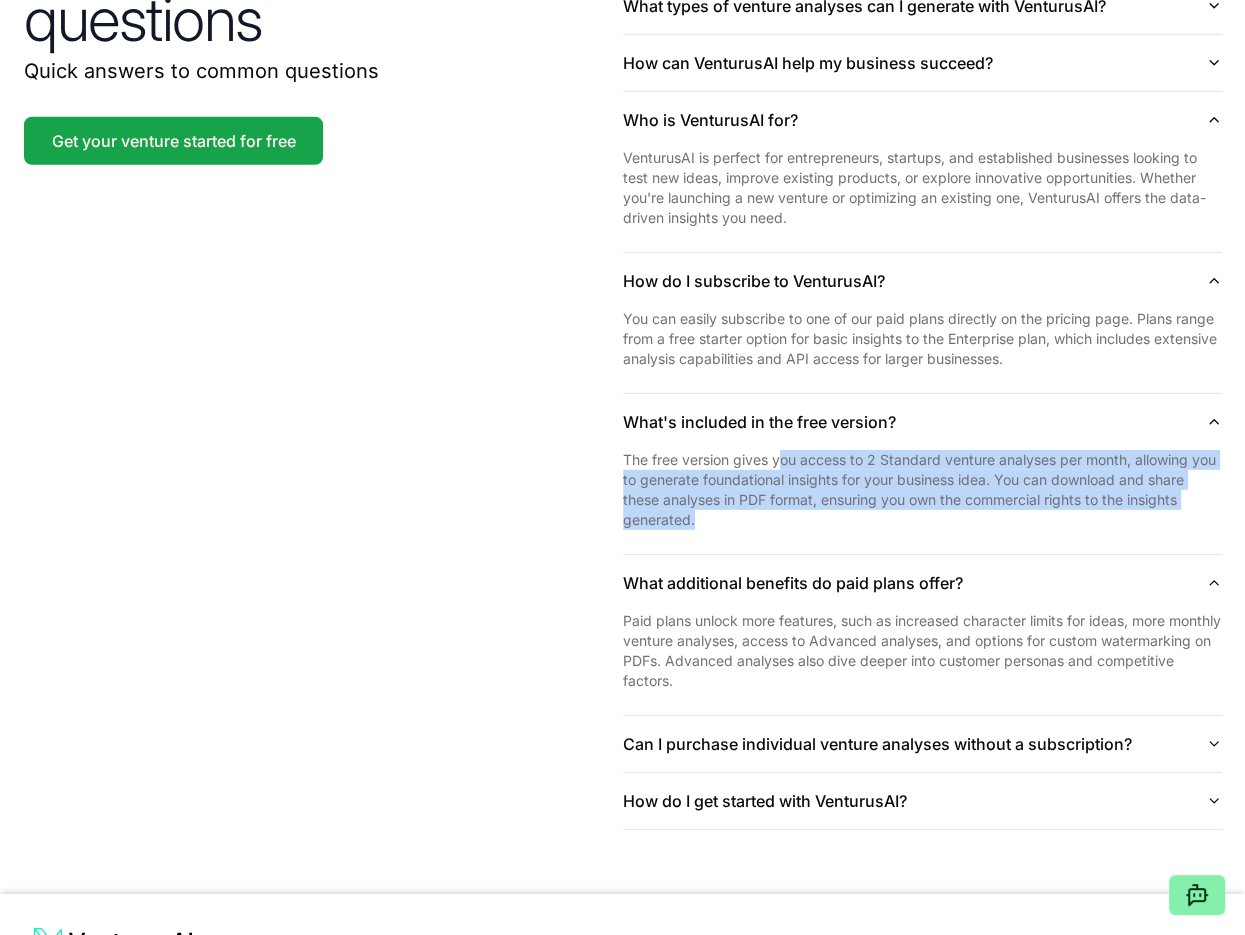 scroll, scrollTop: 4814, scrollLeft: 0, axis: vertical 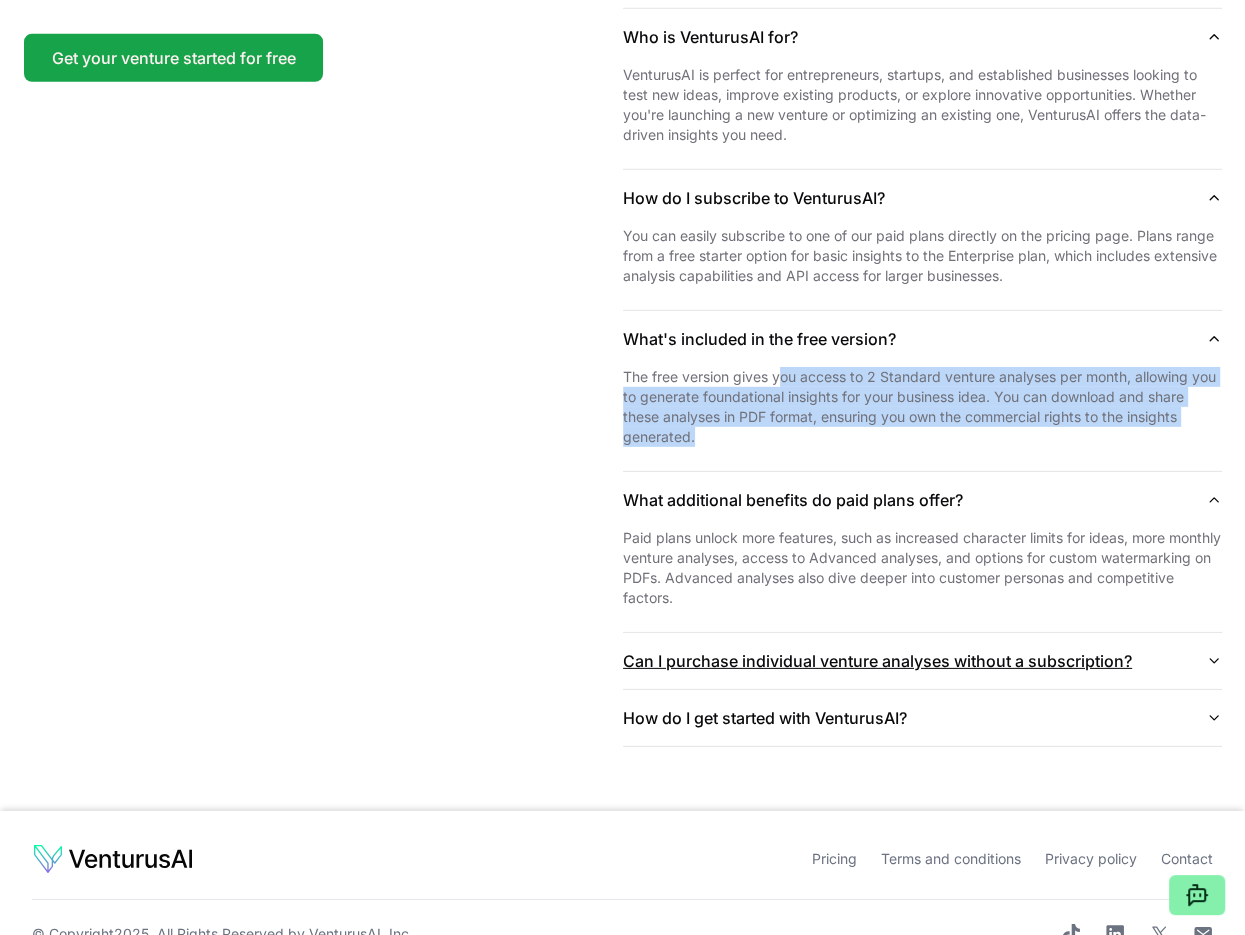 click on "Can I purchase individual venture analyses without a subscription?" at bounding box center (922, 661) 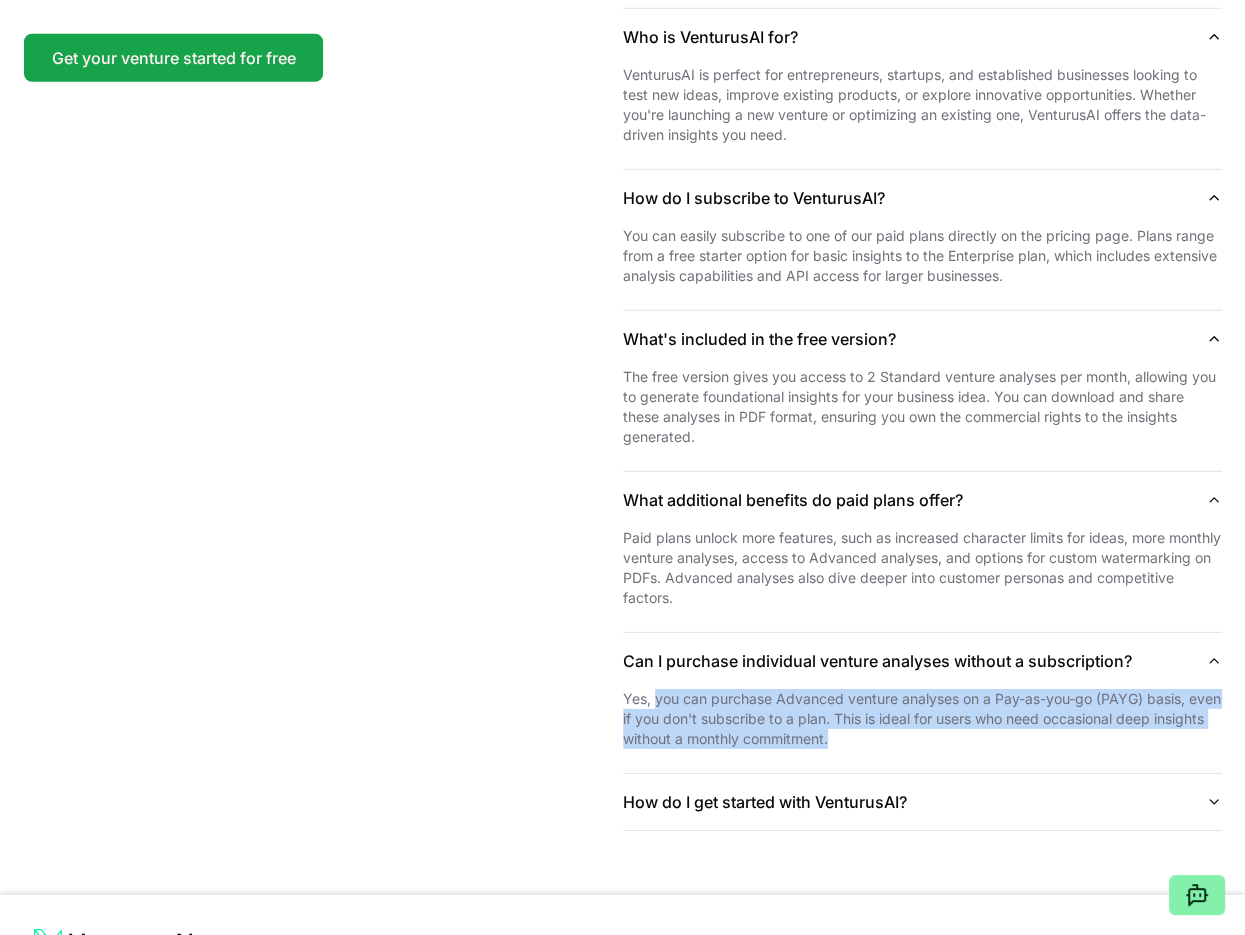 drag, startPoint x: 652, startPoint y: 671, endPoint x: 968, endPoint y: 709, distance: 318.2766 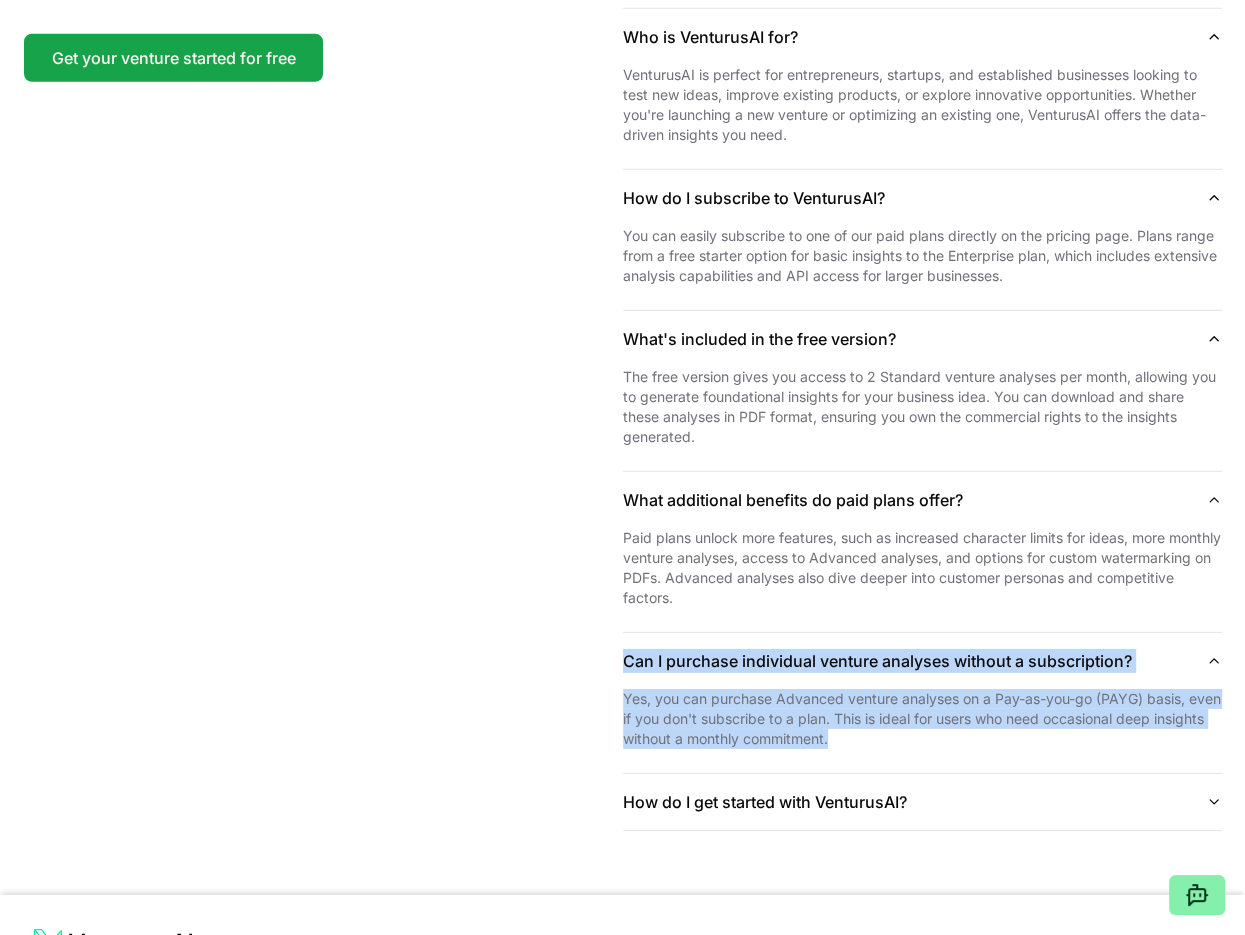 drag, startPoint x: 899, startPoint y: 703, endPoint x: 606, endPoint y: 628, distance: 302.4467 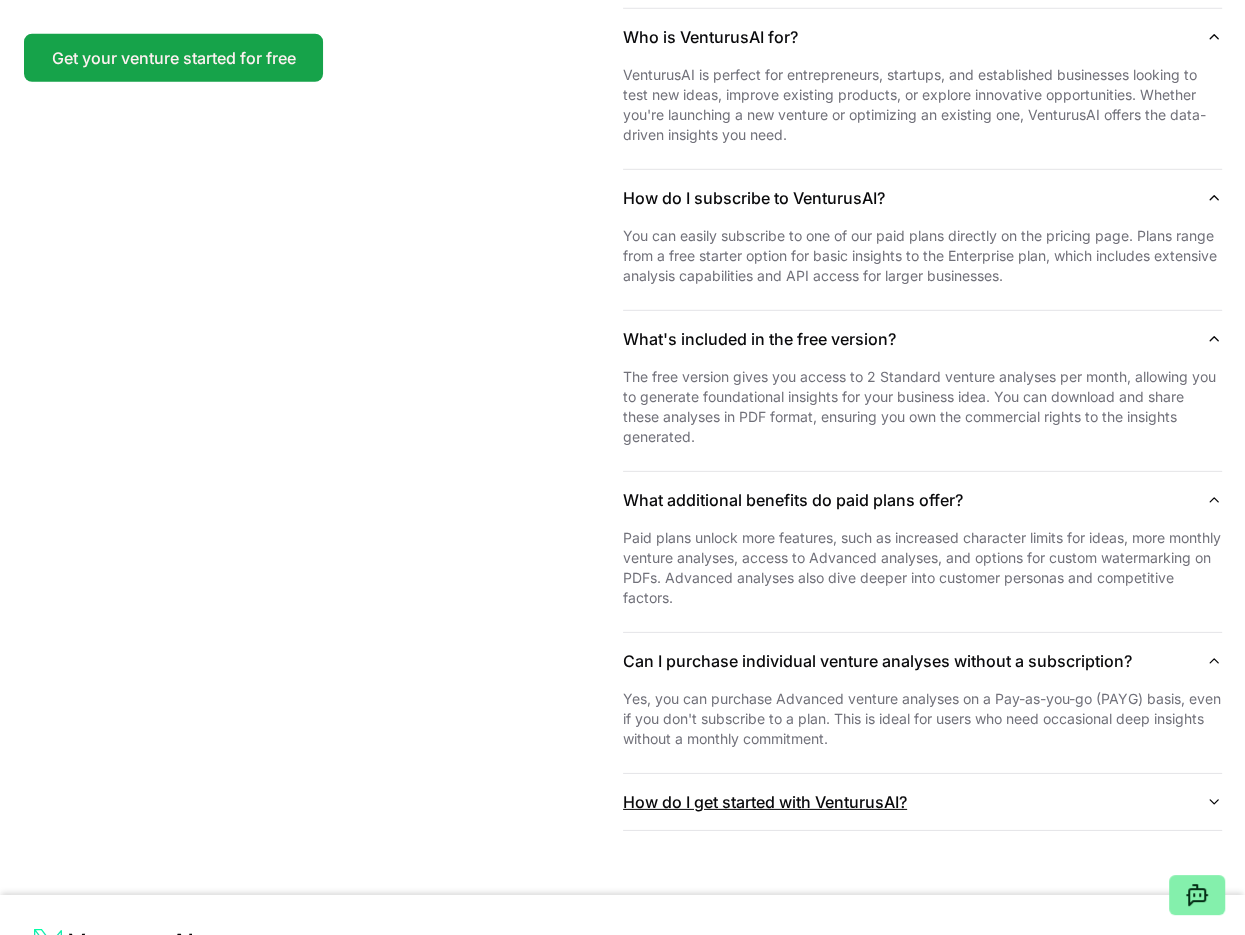 click on "How do I get started with VenturusAI?" at bounding box center (922, 802) 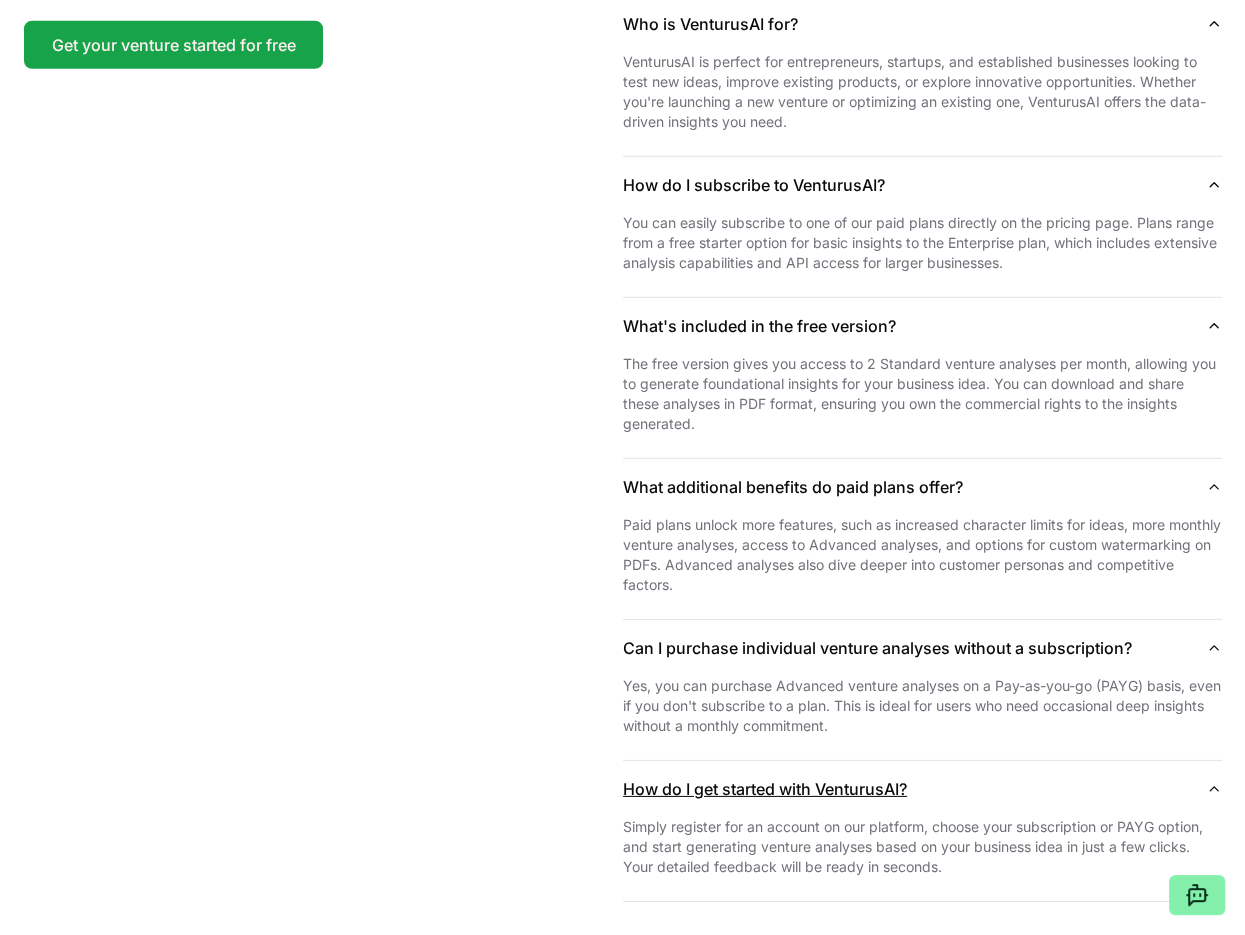 scroll, scrollTop: 4991, scrollLeft: 0, axis: vertical 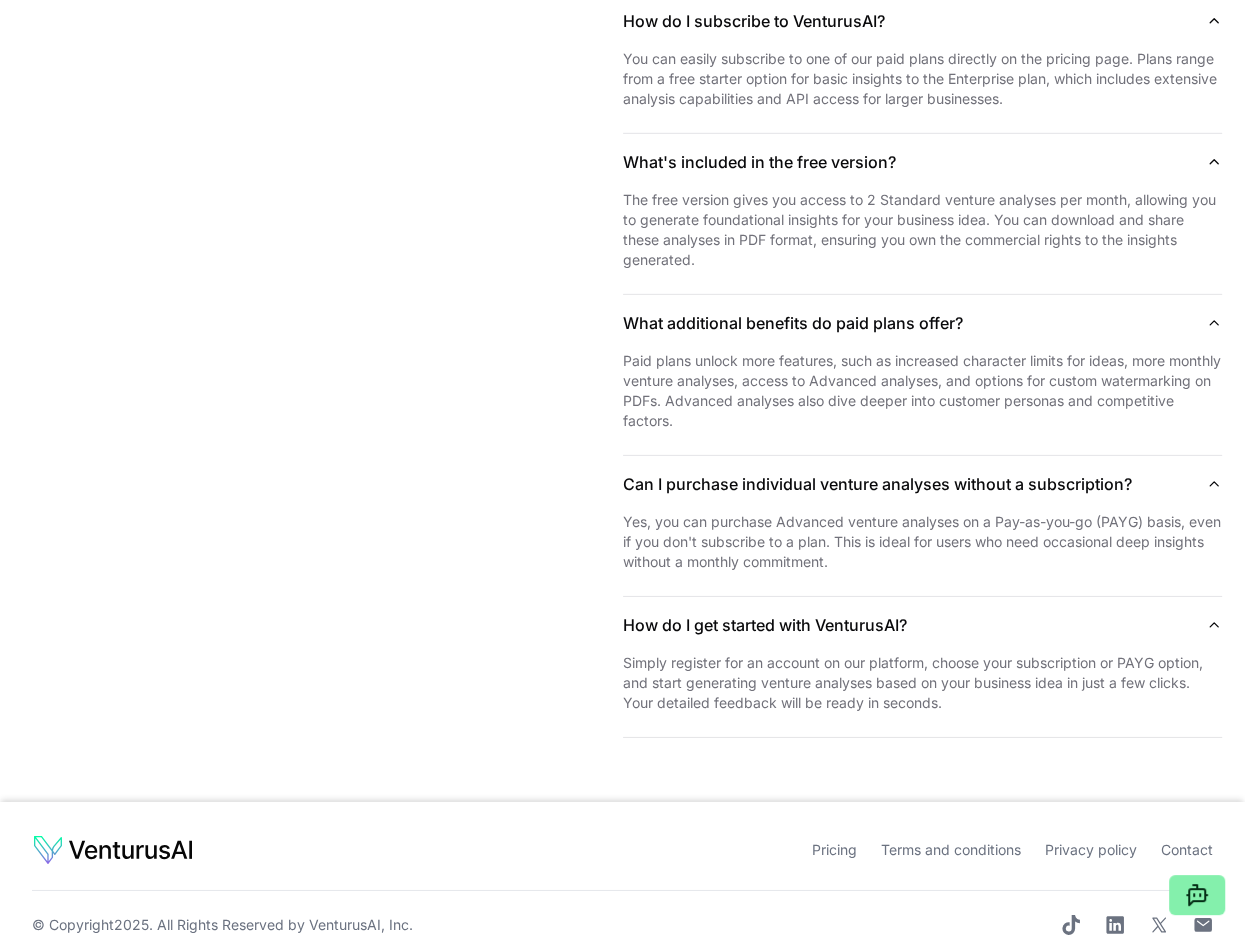 click on "Pricing" at bounding box center (834, 849) 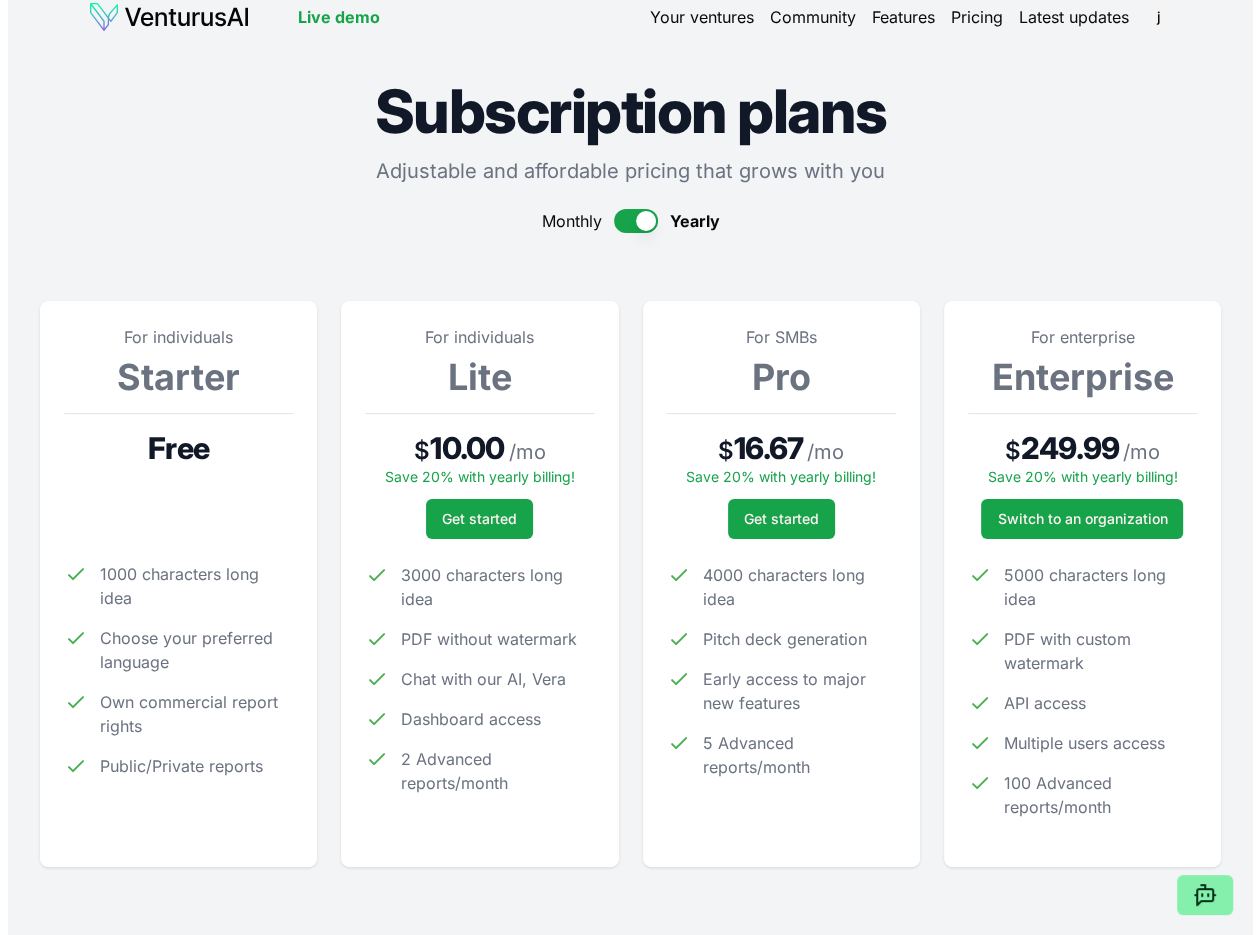 scroll, scrollTop: 0, scrollLeft: 0, axis: both 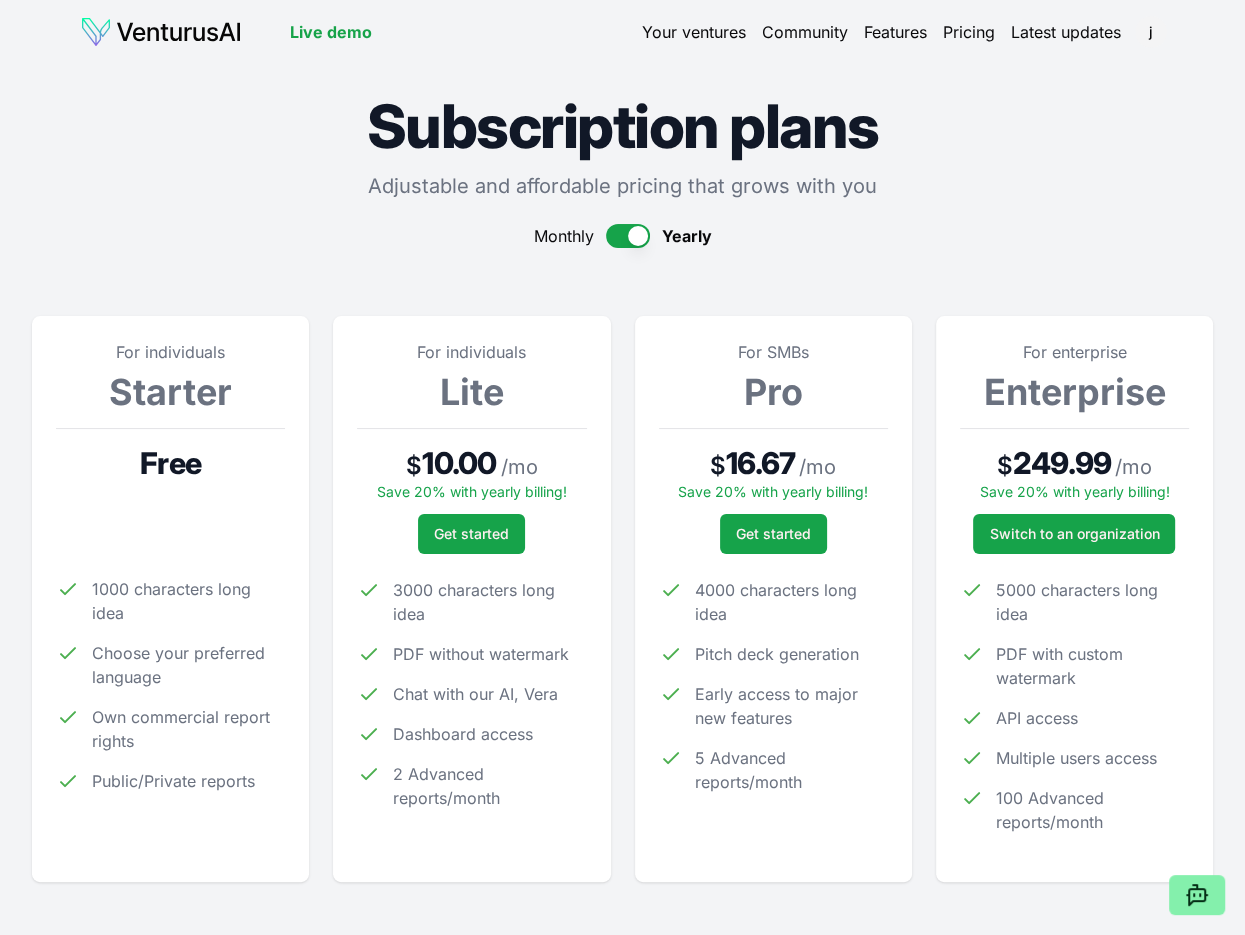 click on "Your ventures" at bounding box center (694, 32) 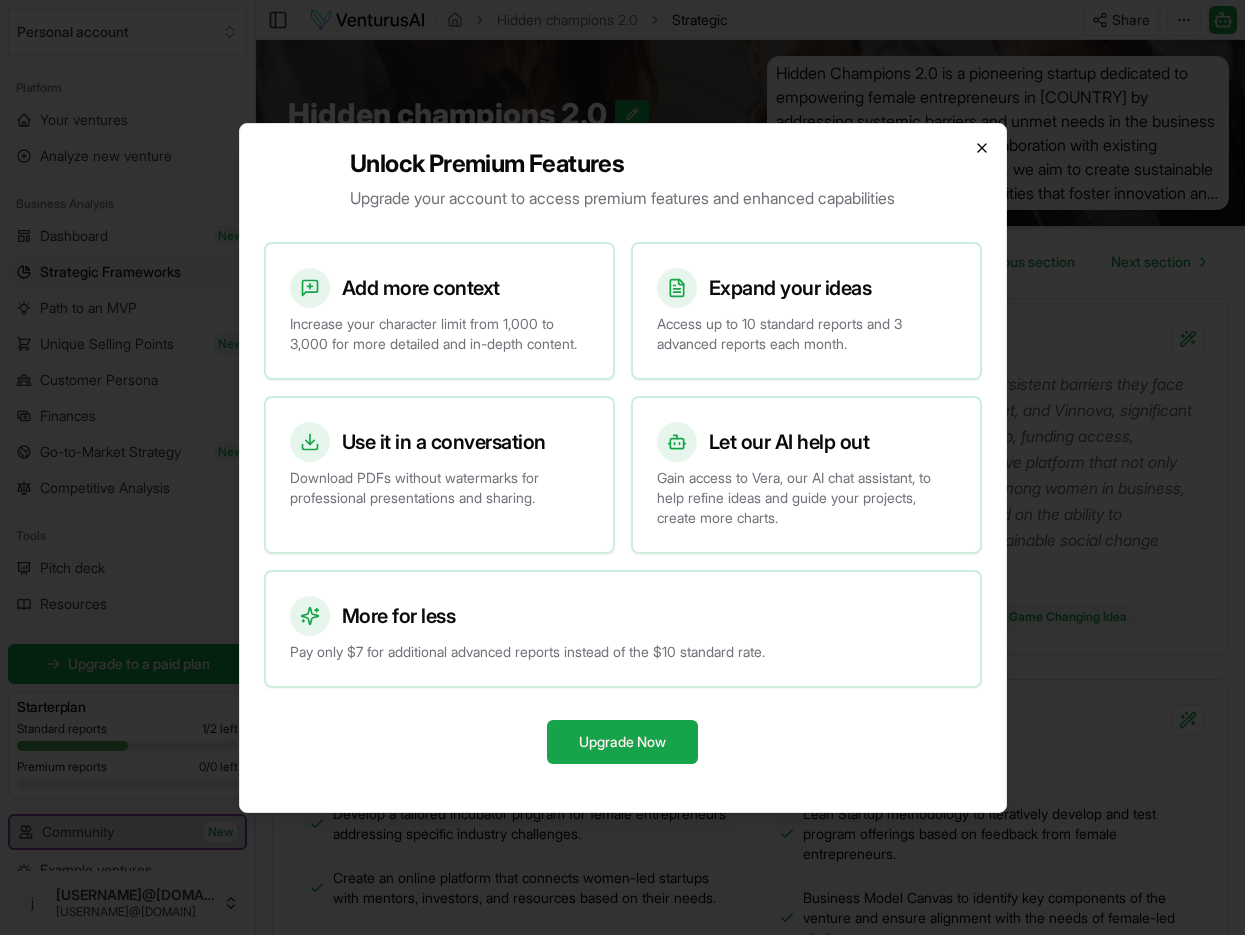 scroll, scrollTop: 2213, scrollLeft: 0, axis: vertical 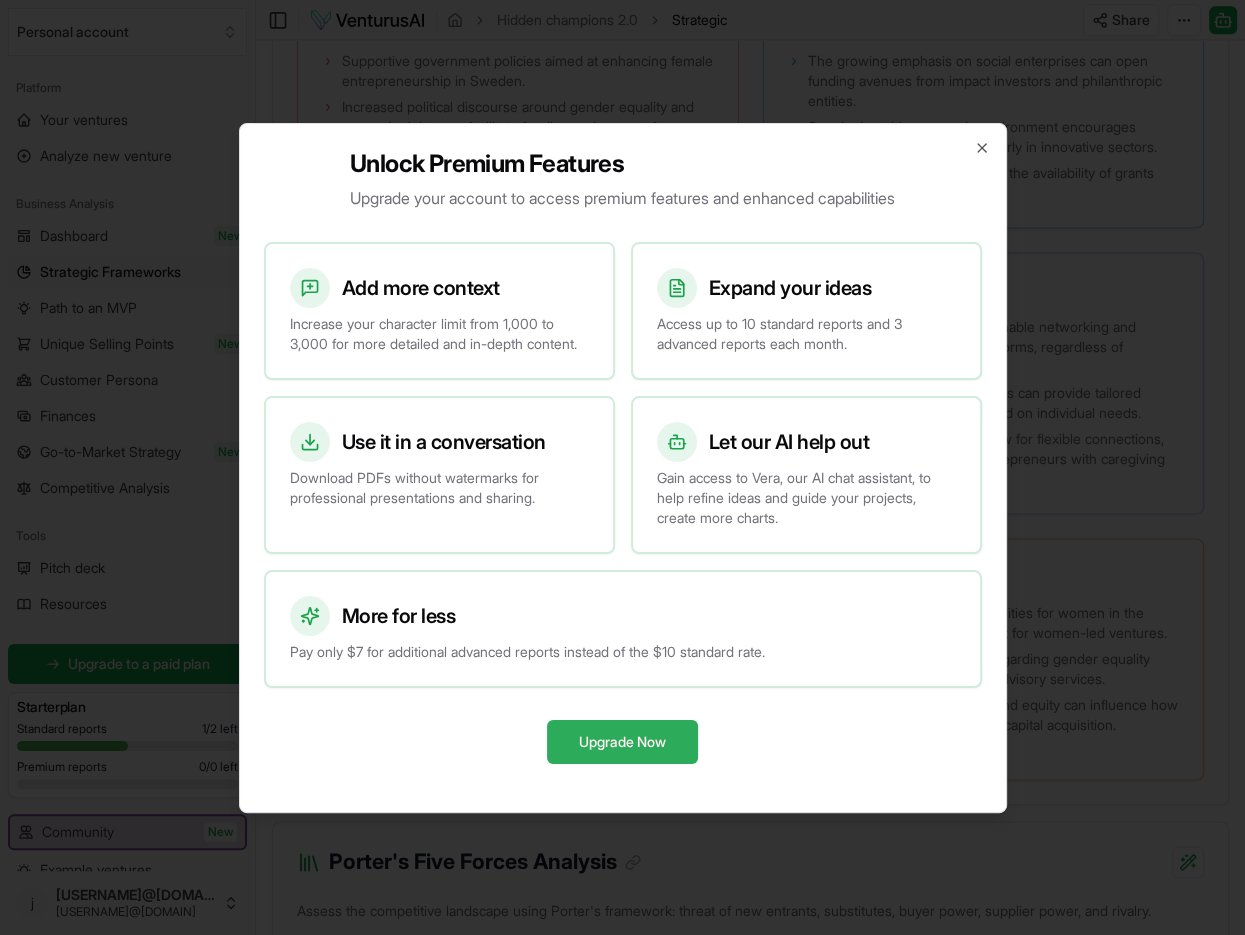 click on "Upgrade Now" at bounding box center [622, 742] 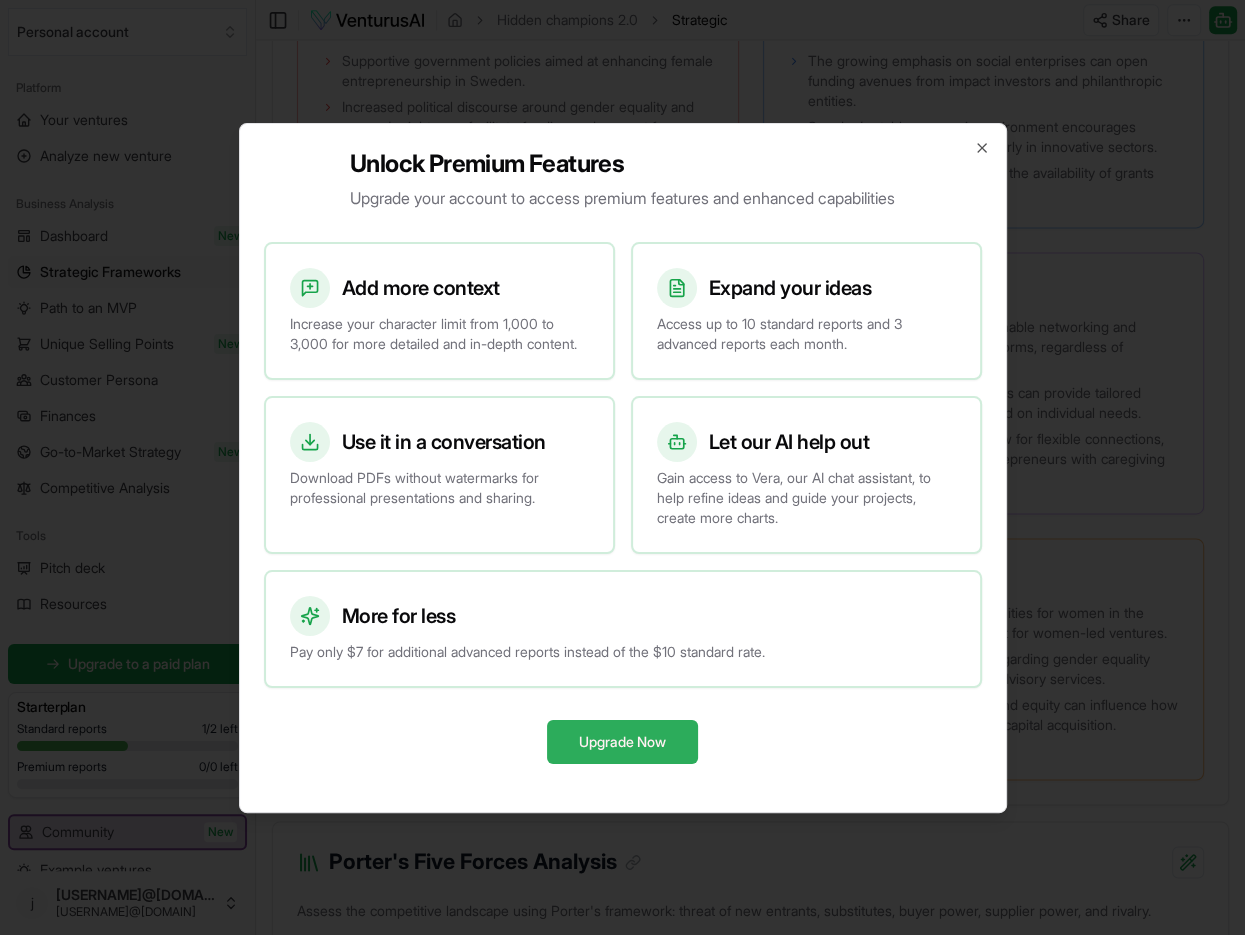 click on "Upgrade Now" at bounding box center [622, 742] 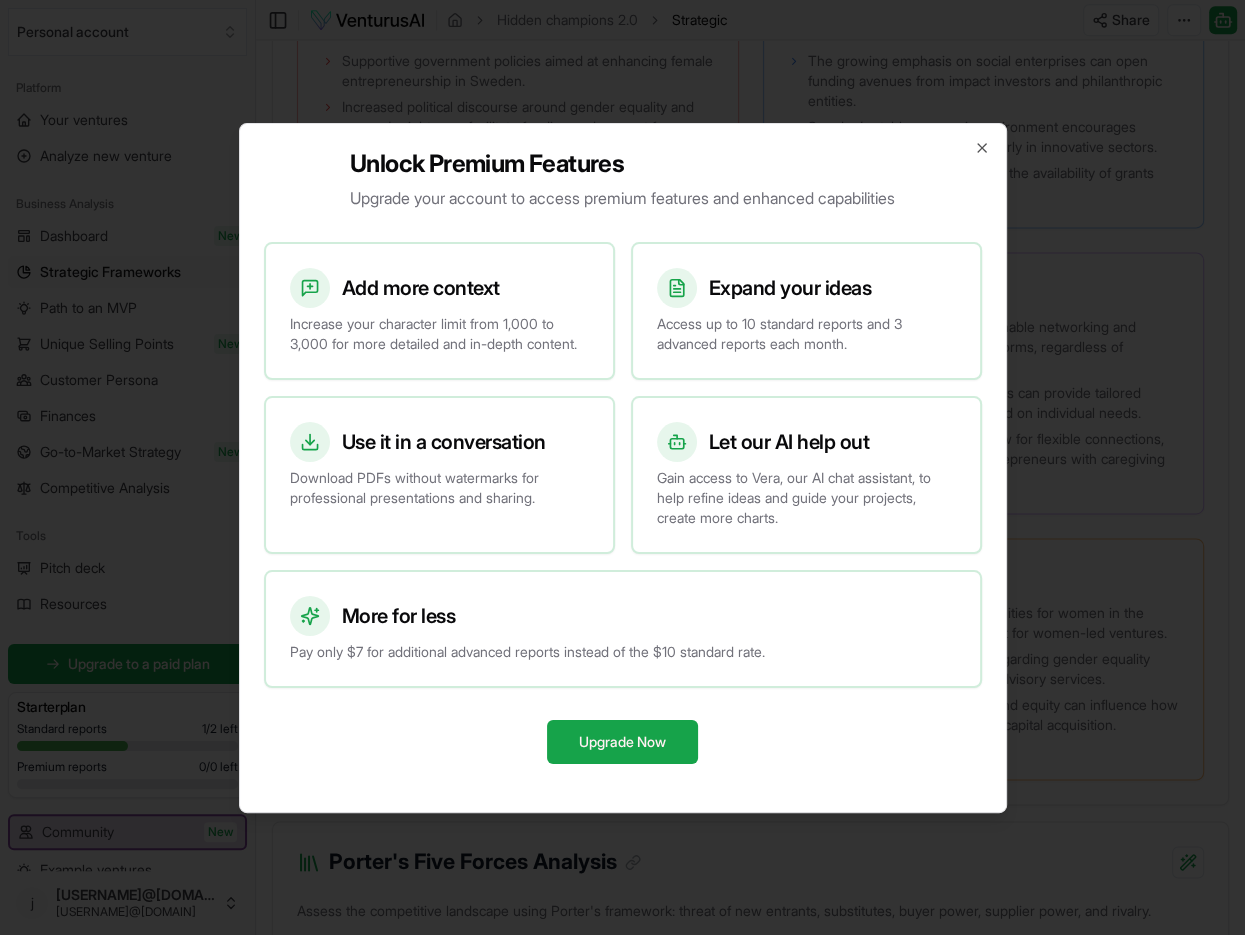 click on "Unlock Premium Features Upgrade your account to access premium features and enhanced capabilities Add more context Increase your character limit from 1,000 to 3,000 for more detailed and in-depth content. Expand your ideas Access up to 10 standard reports and 3 advanced reports each month. Use it in a conversation Download PDFs without watermarks for professional presentations and sharing. Let our AI help out Gain access to Vera, our AI chat assistant, to help refine ideas and guide your projects, create more charts. More for less Pay only $7 for additional advanced reports instead of the $10 standard rate. Upgrade Now Close" at bounding box center [623, 468] 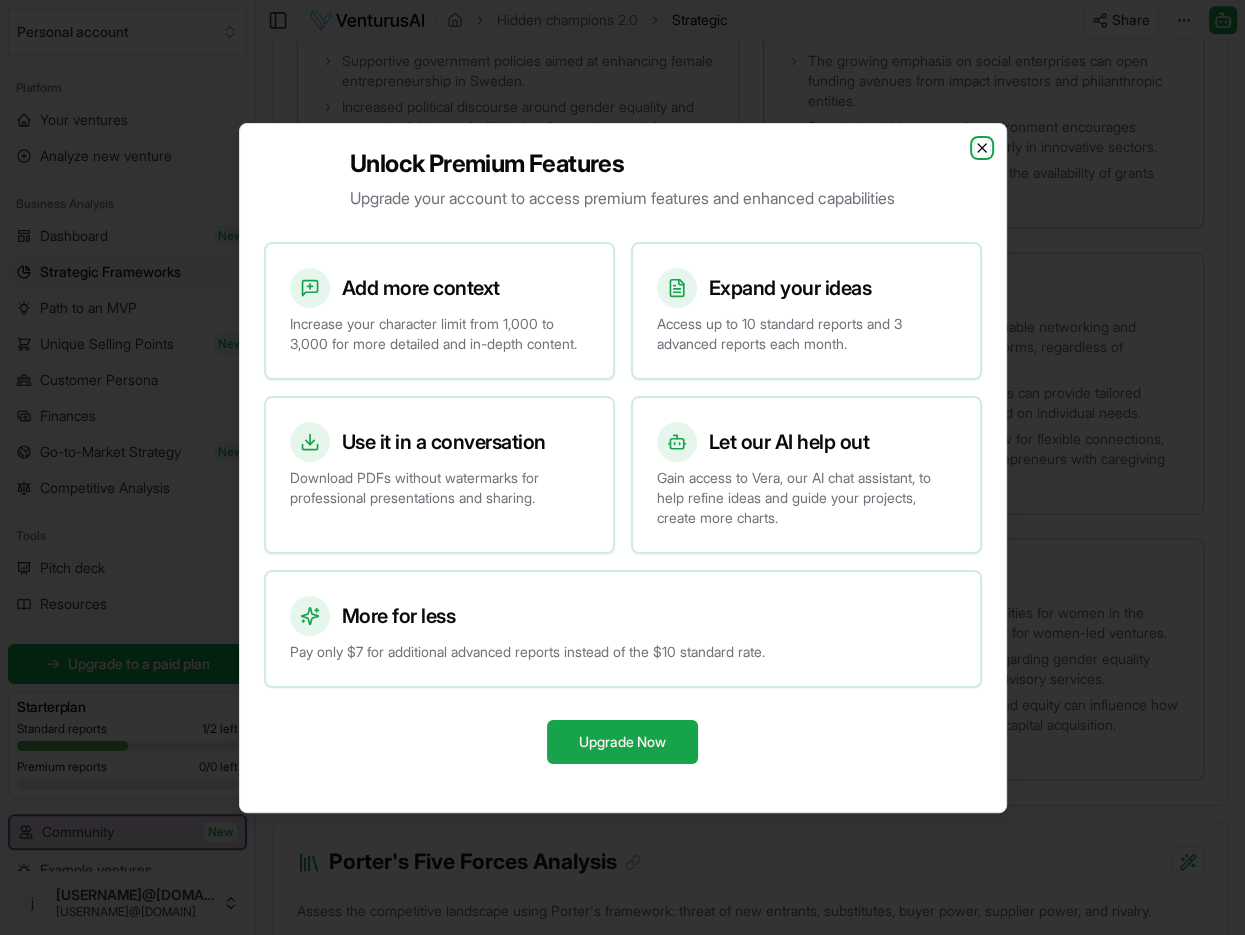 click 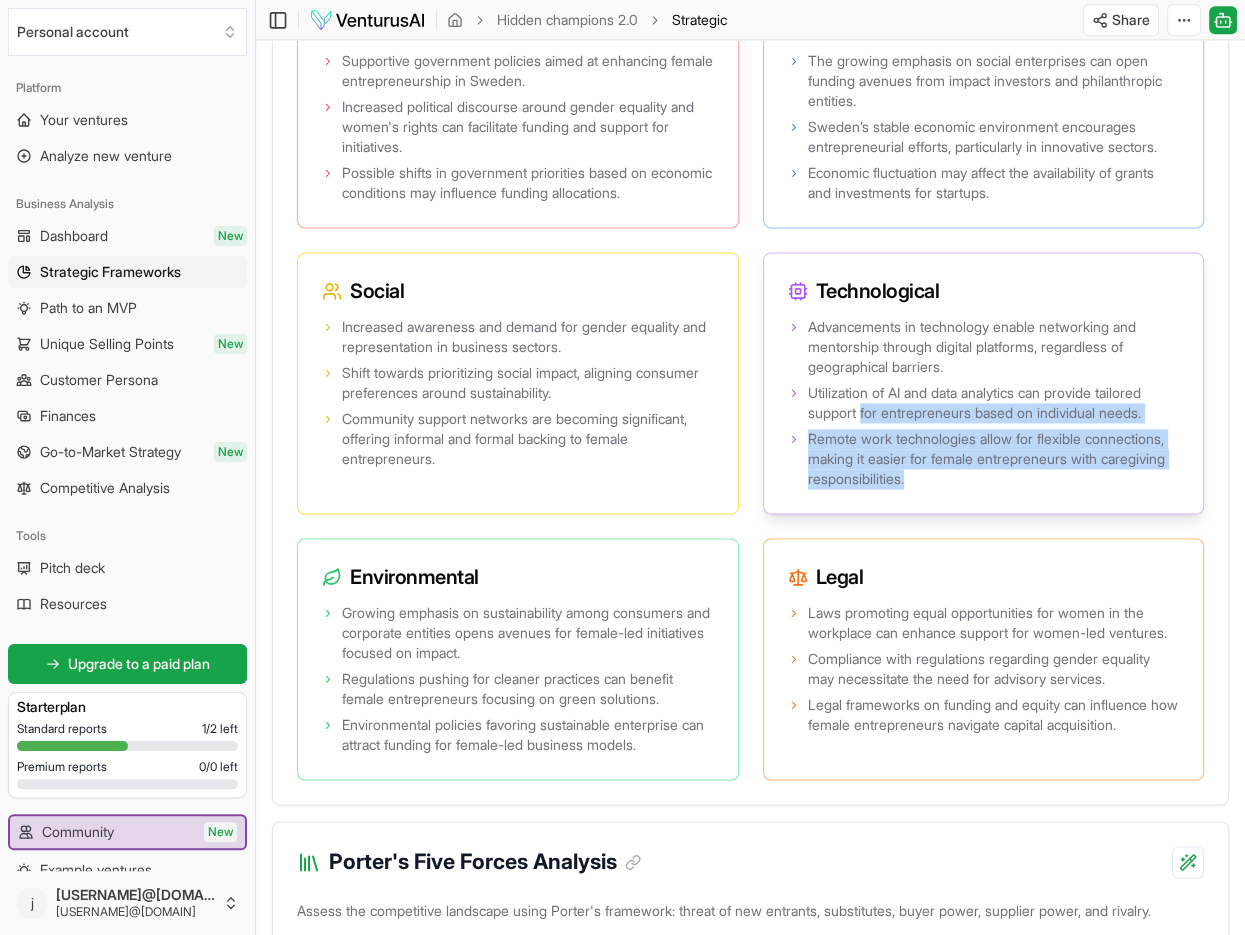 drag, startPoint x: 861, startPoint y: 460, endPoint x: 1062, endPoint y: 548, distance: 219.4197 